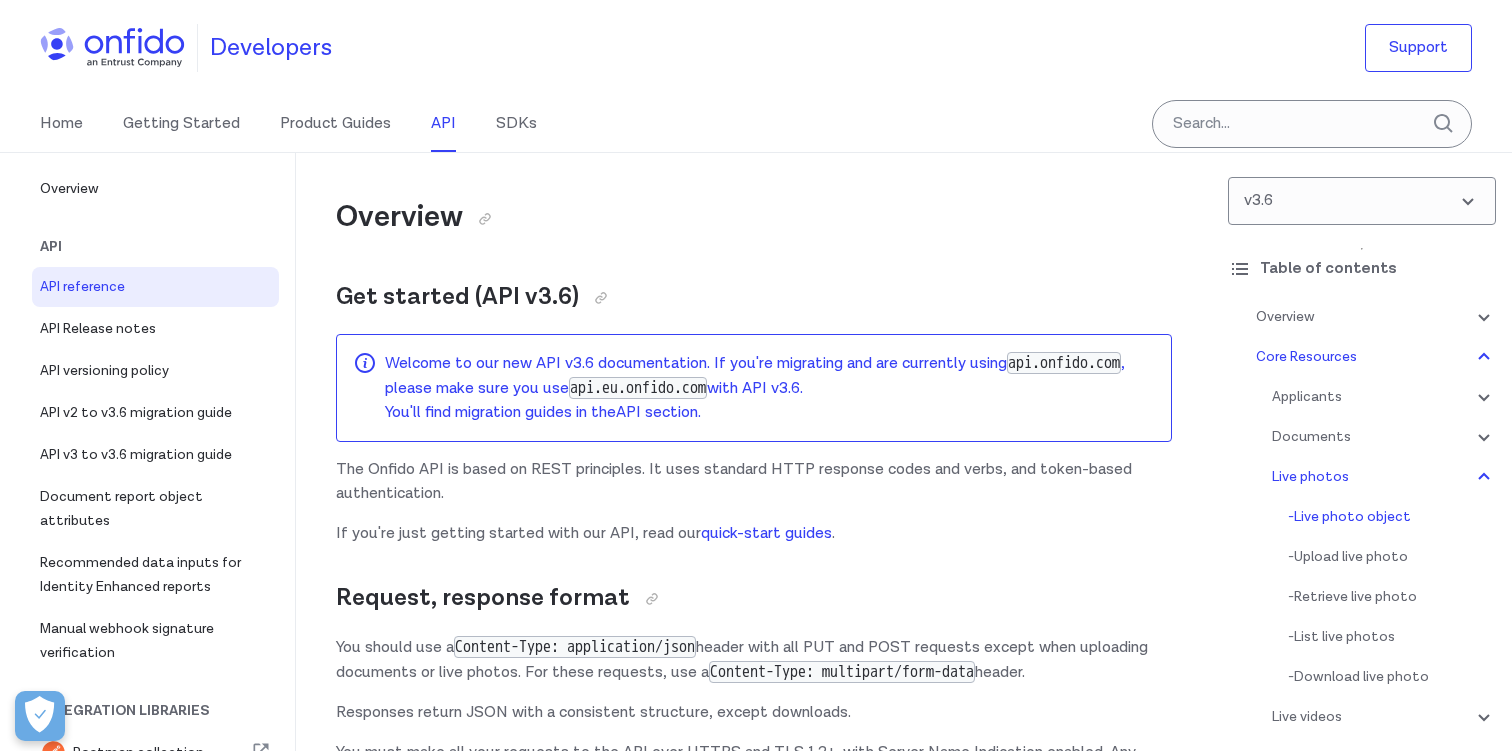 scroll, scrollTop: 42181, scrollLeft: 0, axis: vertical 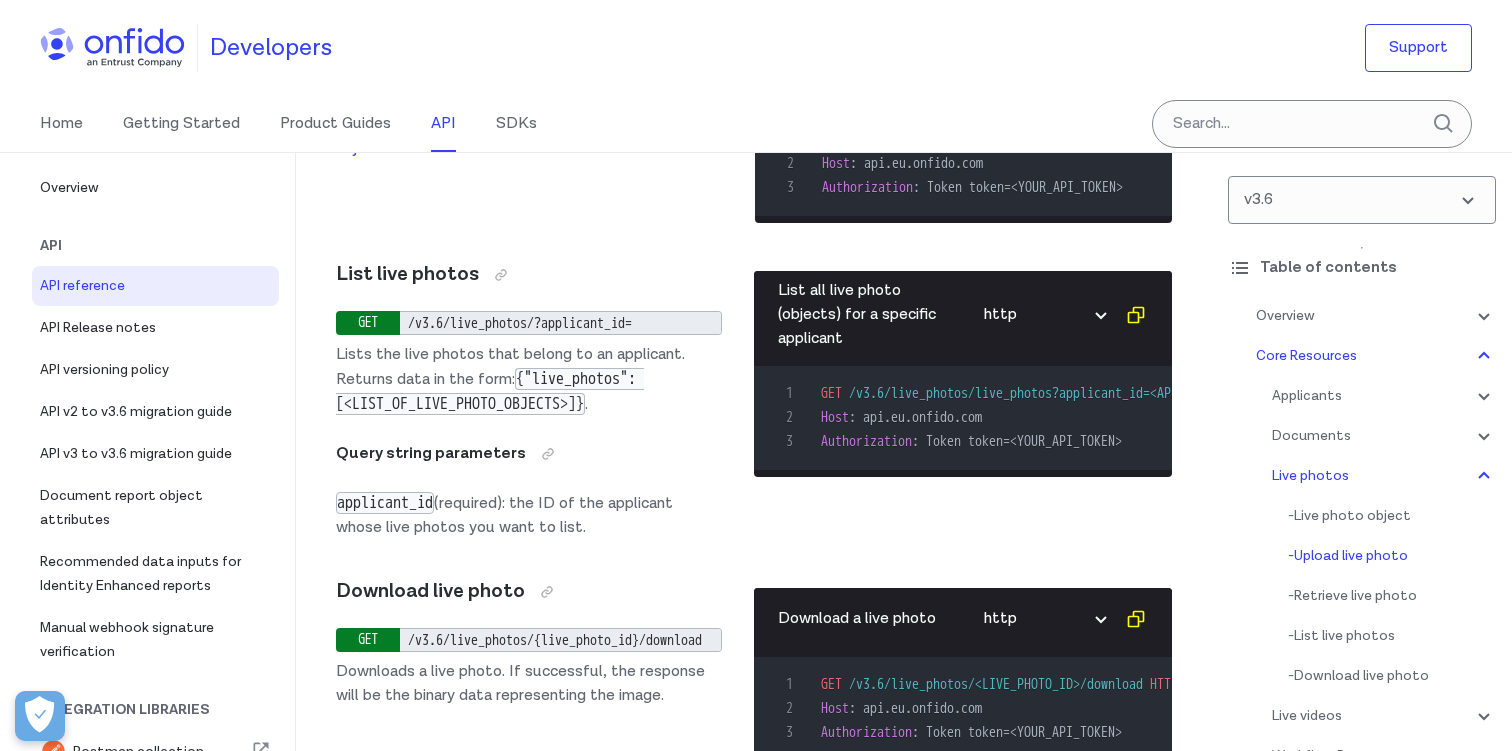 click on "live photo object" at bounding box center [465, -739] 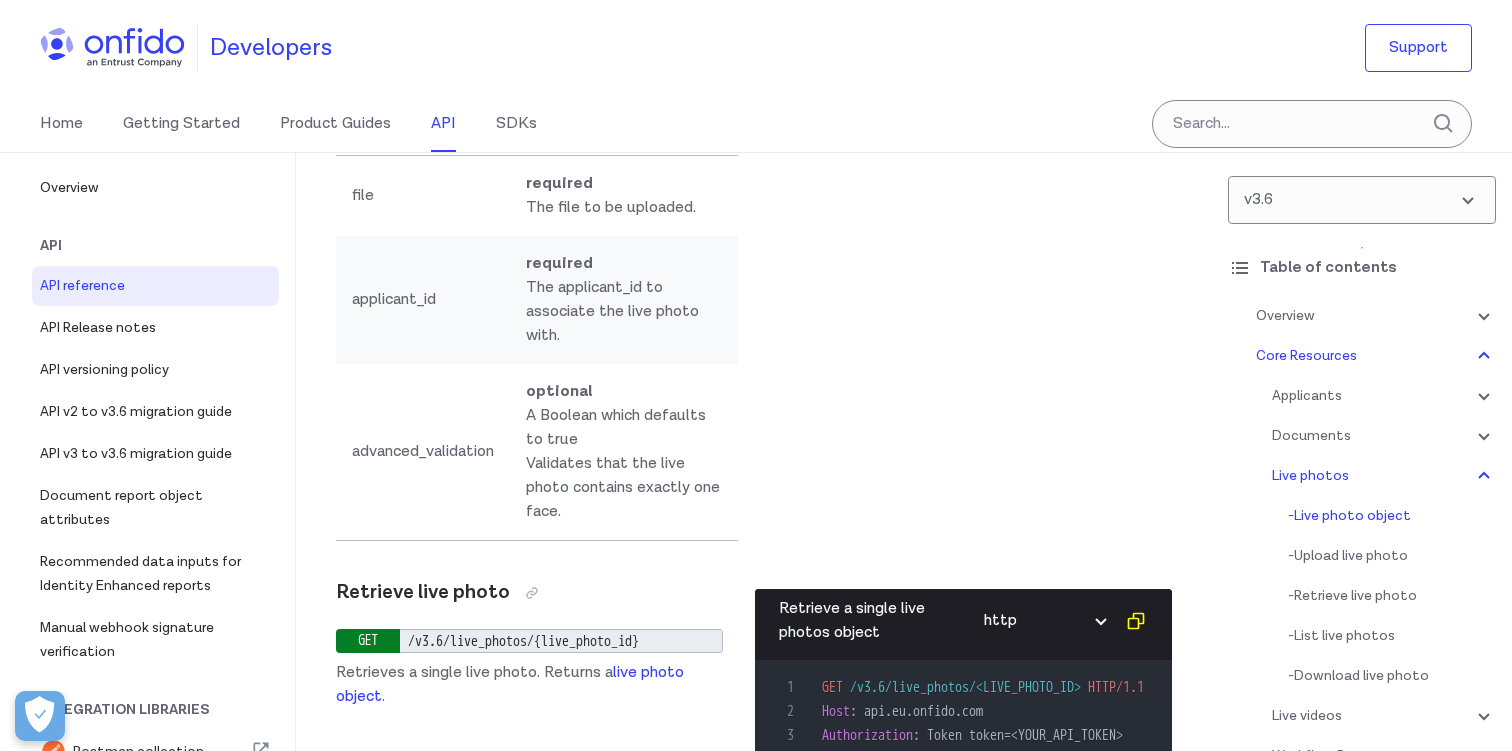 scroll, scrollTop: 42527, scrollLeft: 0, axis: vertical 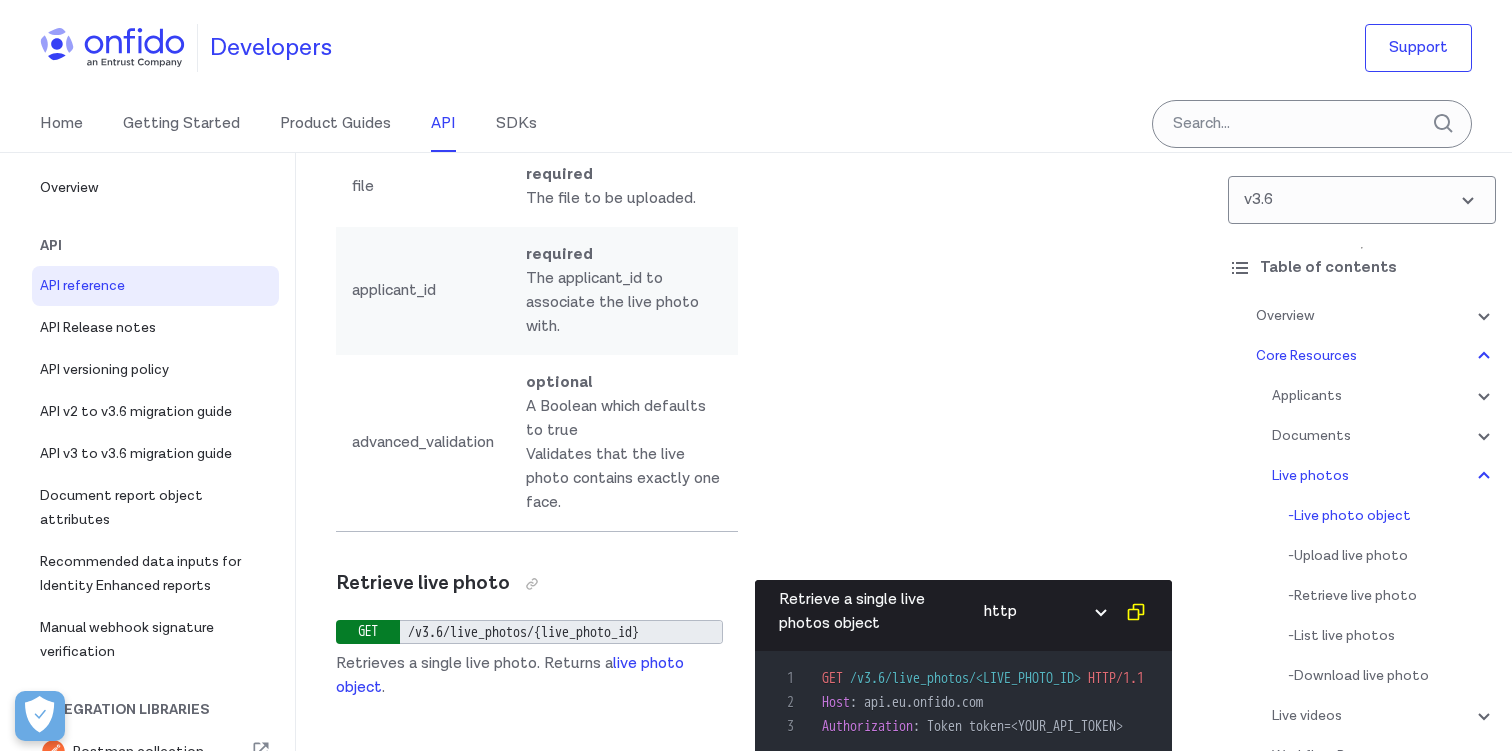 drag, startPoint x: 850, startPoint y: 267, endPoint x: 1123, endPoint y: 268, distance: 273.00183 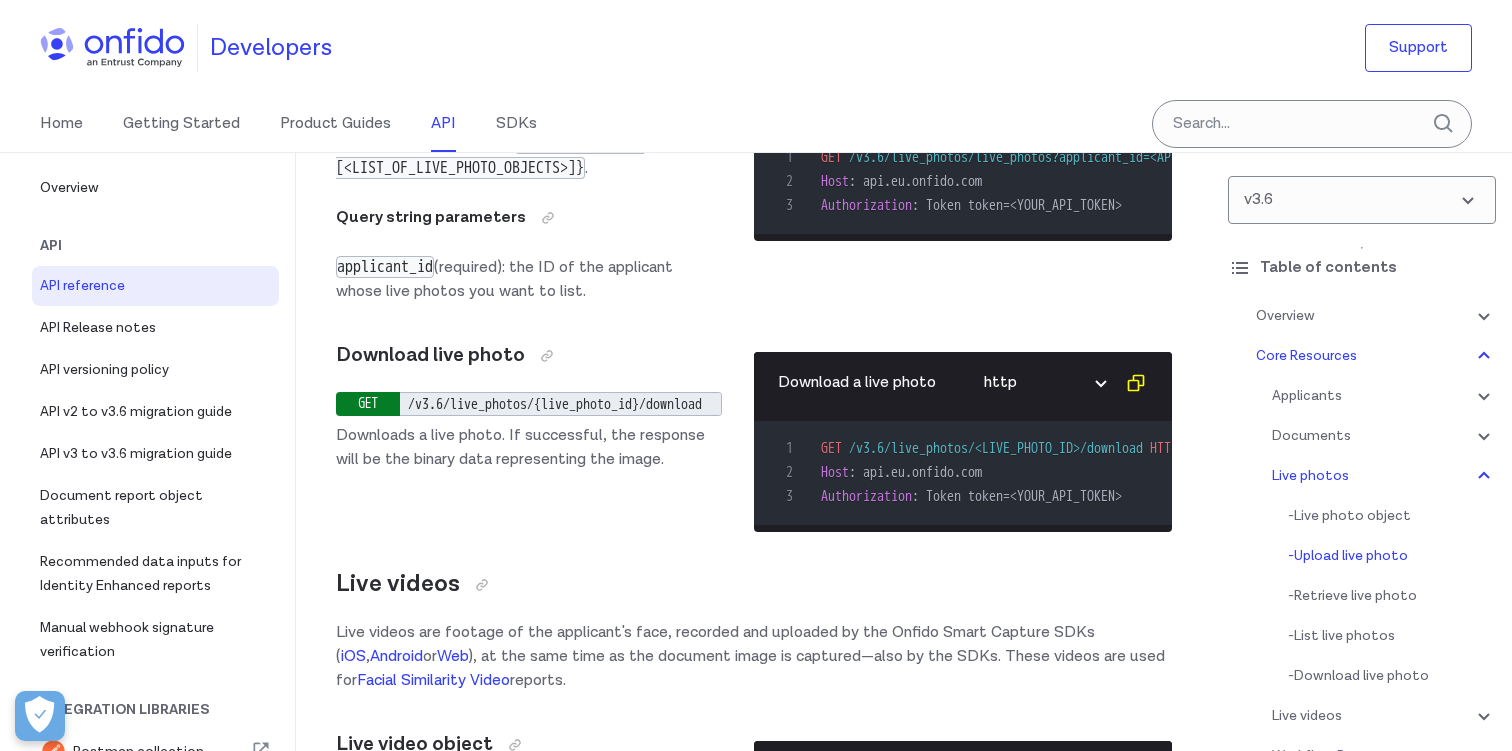 scroll, scrollTop: 43313, scrollLeft: 0, axis: vertical 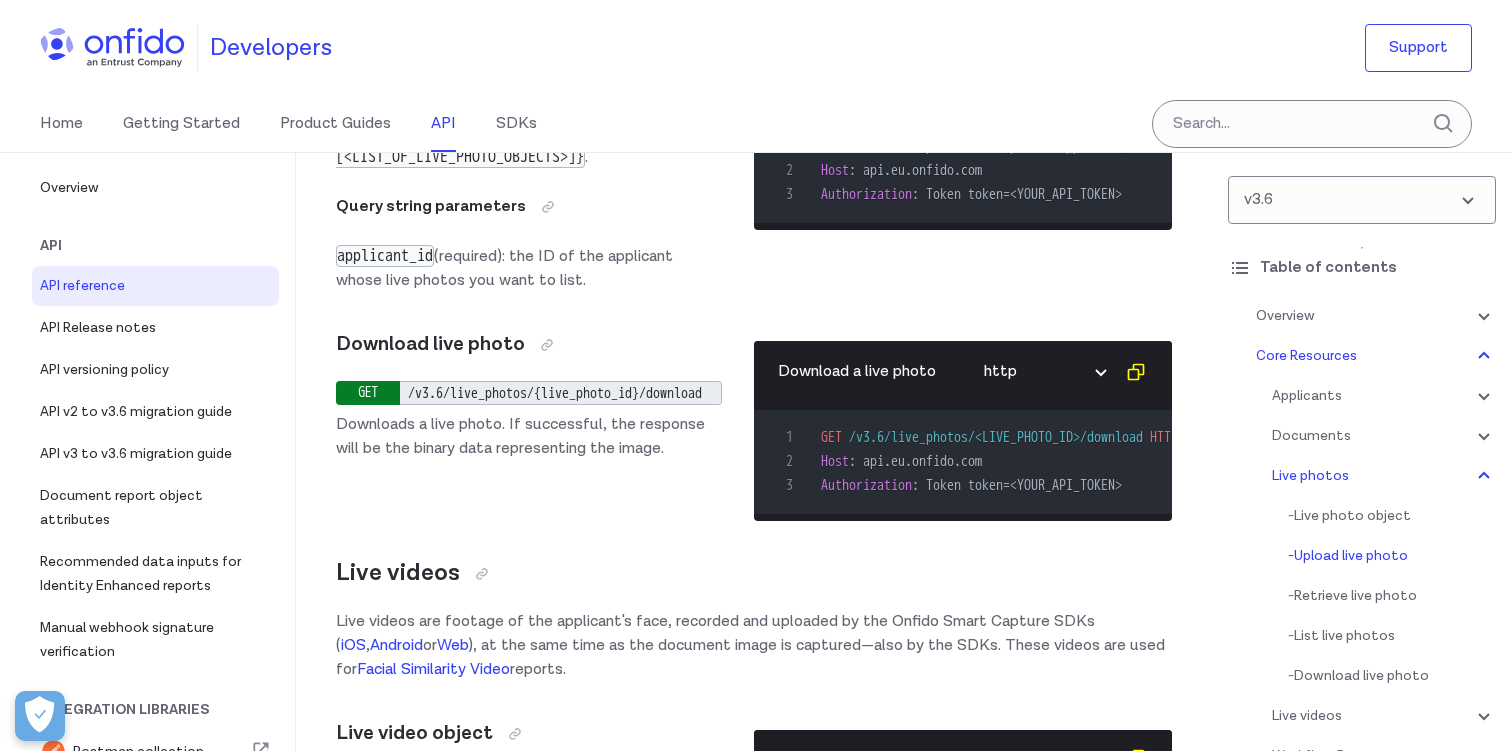 click on "sample photo" at bounding box center (476, -946) 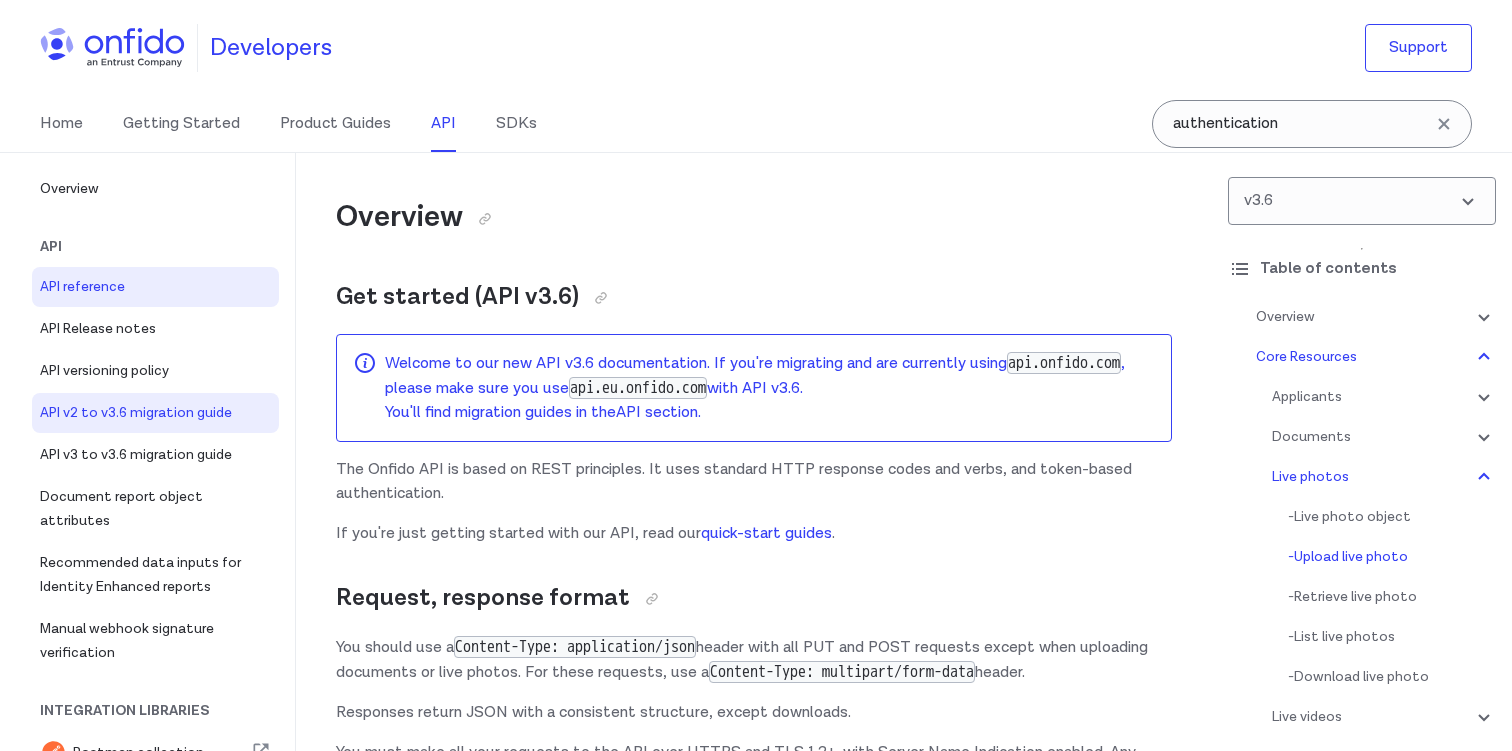 scroll, scrollTop: 43166, scrollLeft: 0, axis: vertical 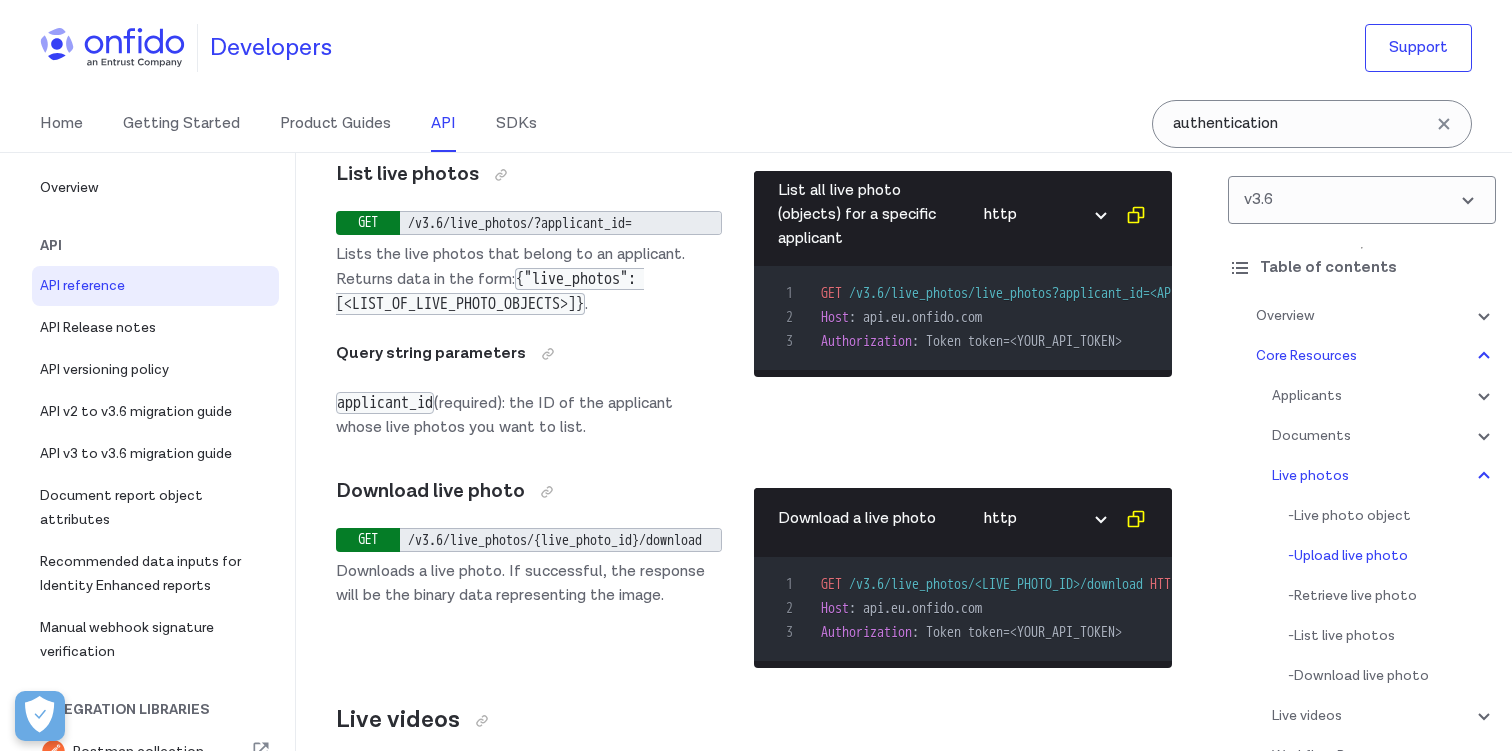 drag, startPoint x: 877, startPoint y: 251, endPoint x: 905, endPoint y: 251, distance: 28 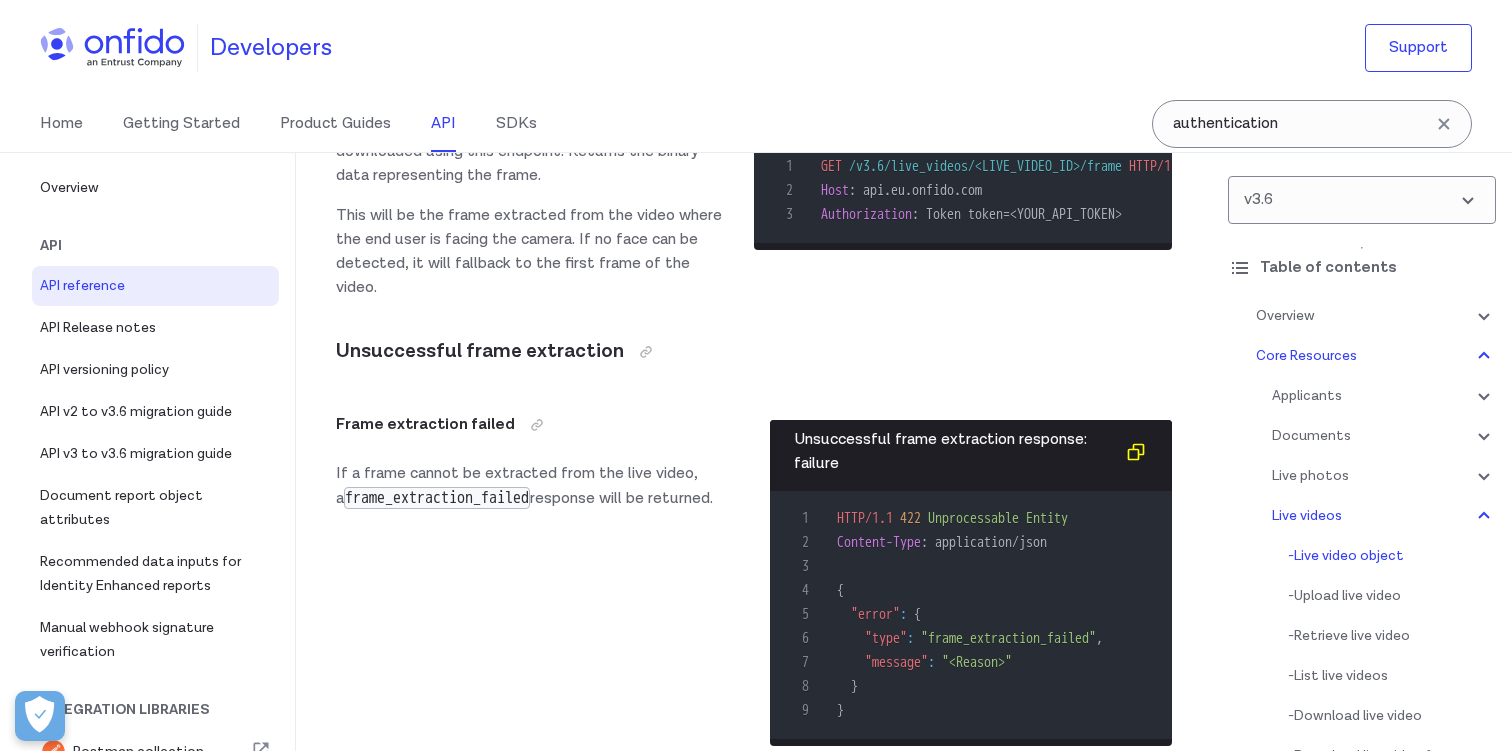 scroll, scrollTop: 46213, scrollLeft: 0, axis: vertical 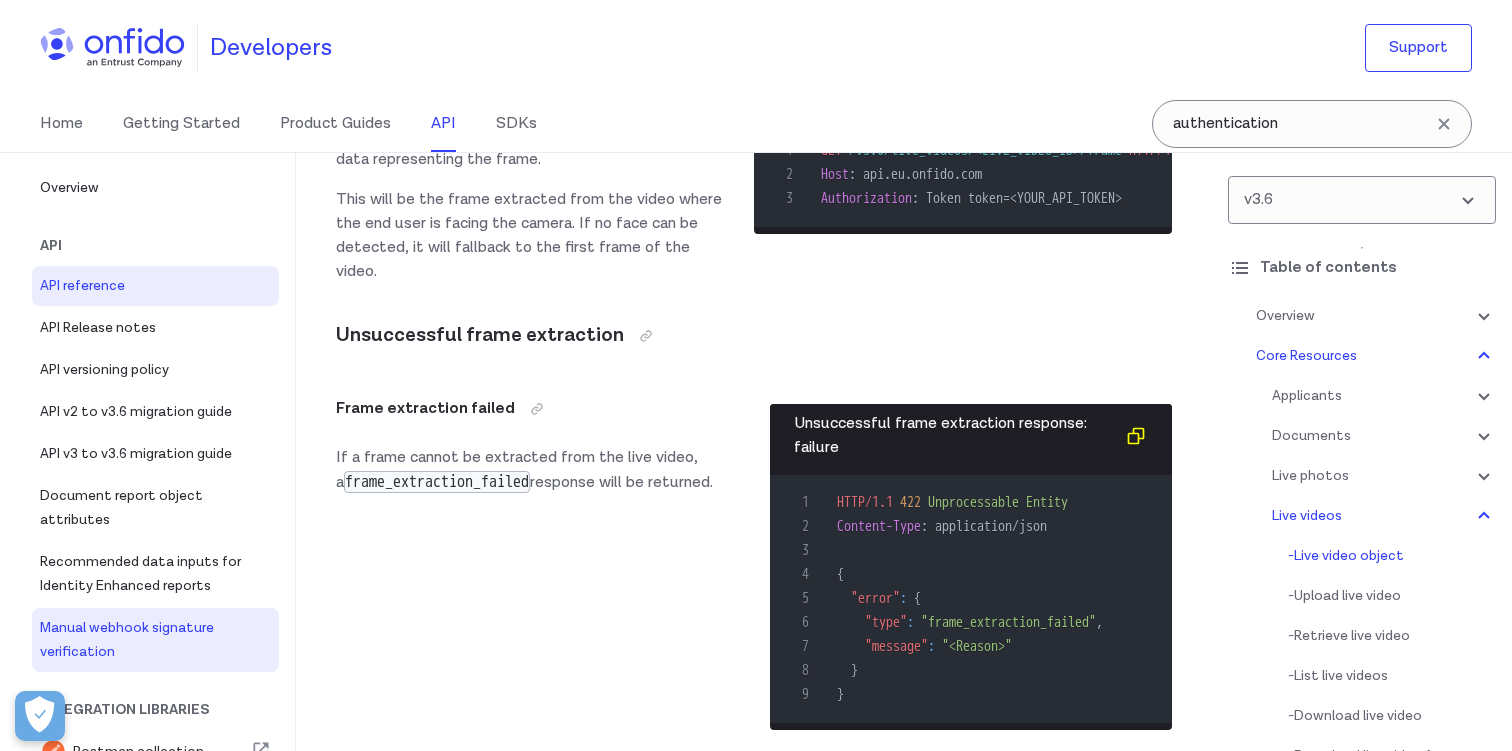 click on "Manual webhook signature verification" at bounding box center (155, 640) 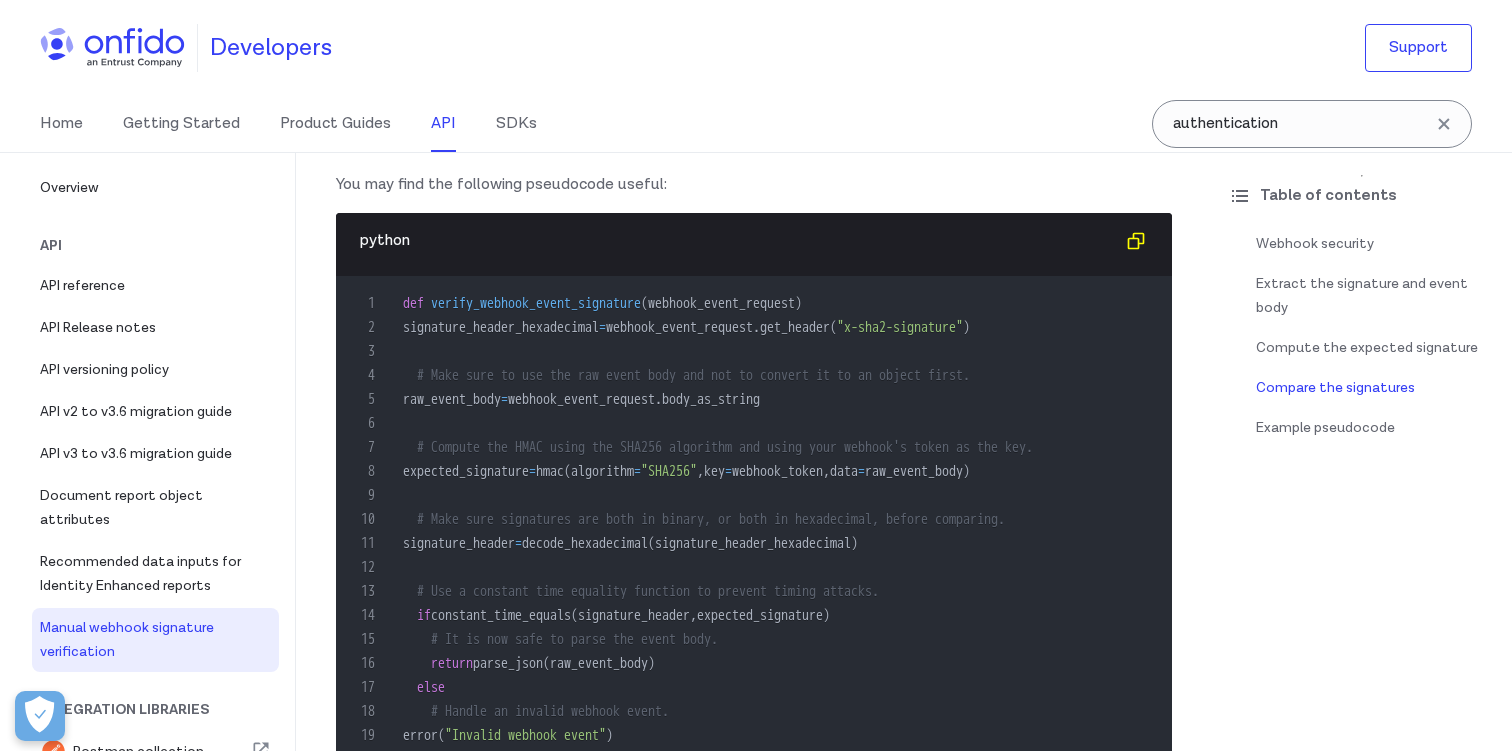 scroll, scrollTop: 891, scrollLeft: 0, axis: vertical 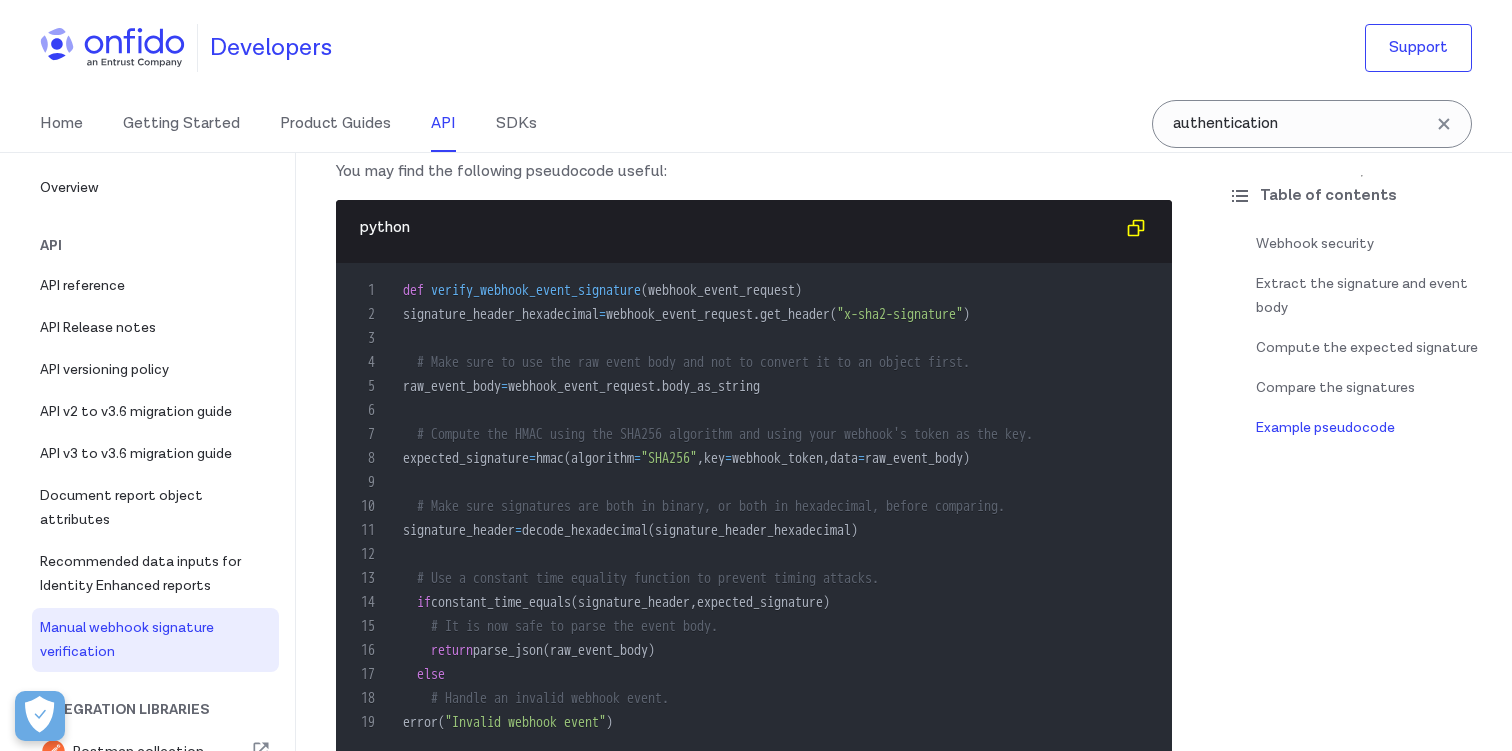 click on "signature_header_hexadecimal" at bounding box center [501, 314] 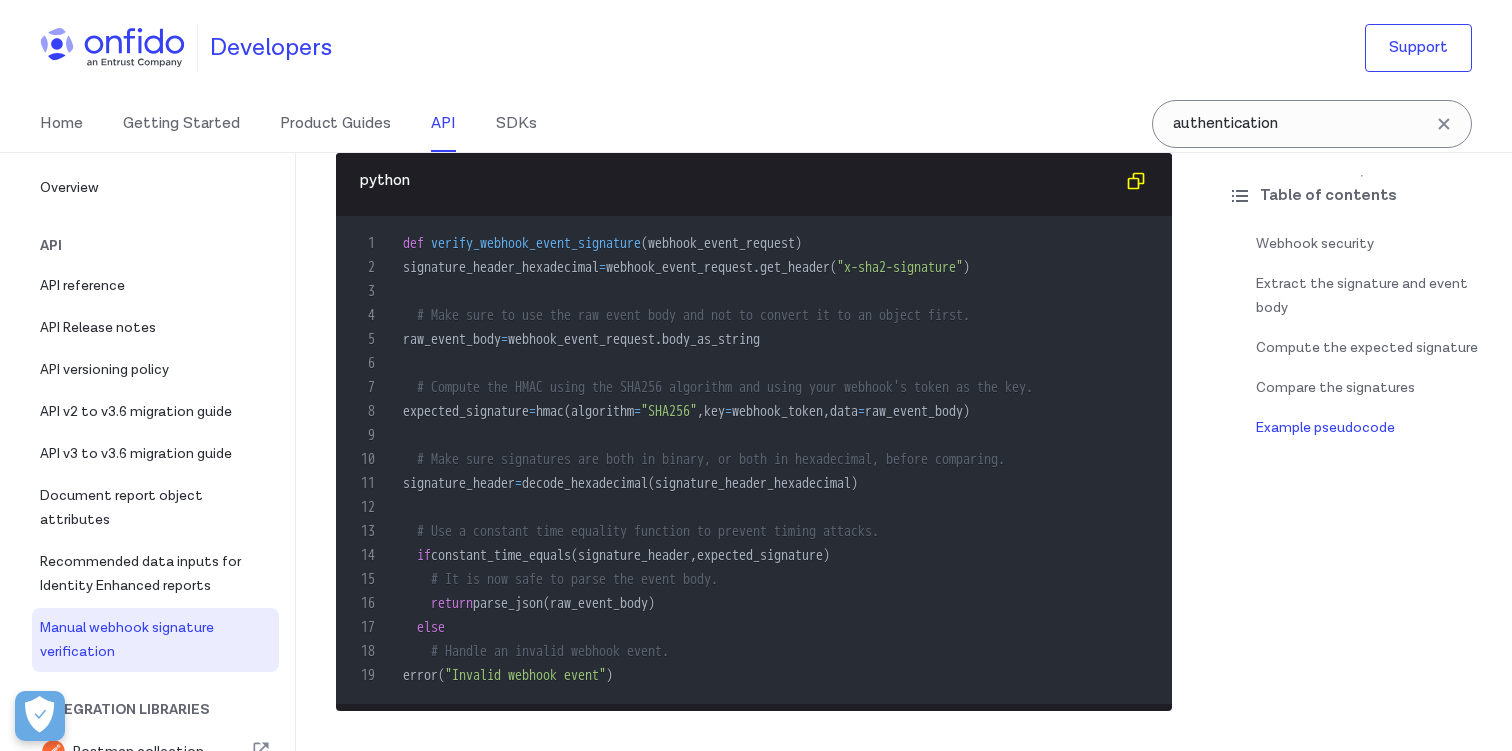 scroll, scrollTop: 945, scrollLeft: 0, axis: vertical 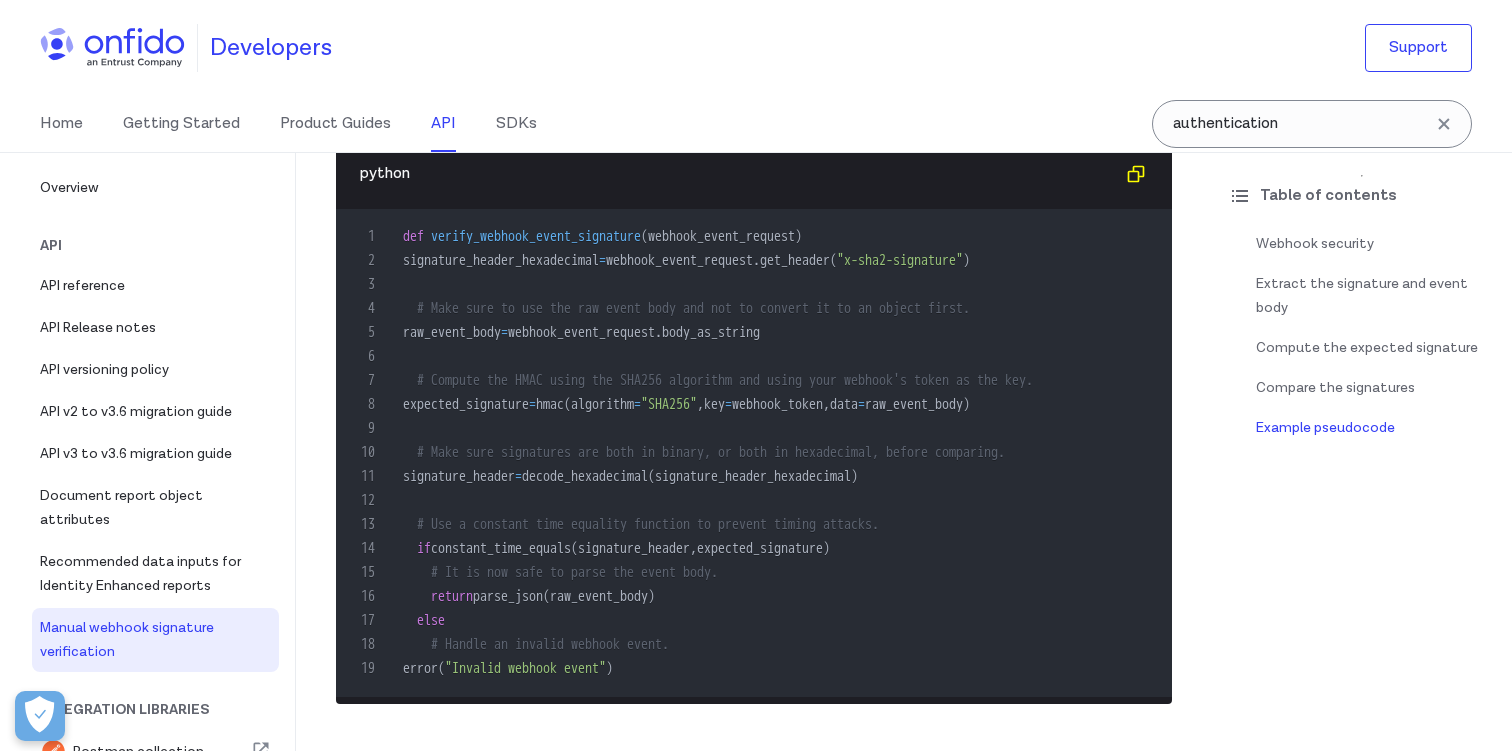 copy on "signature_header_hexadecimal" 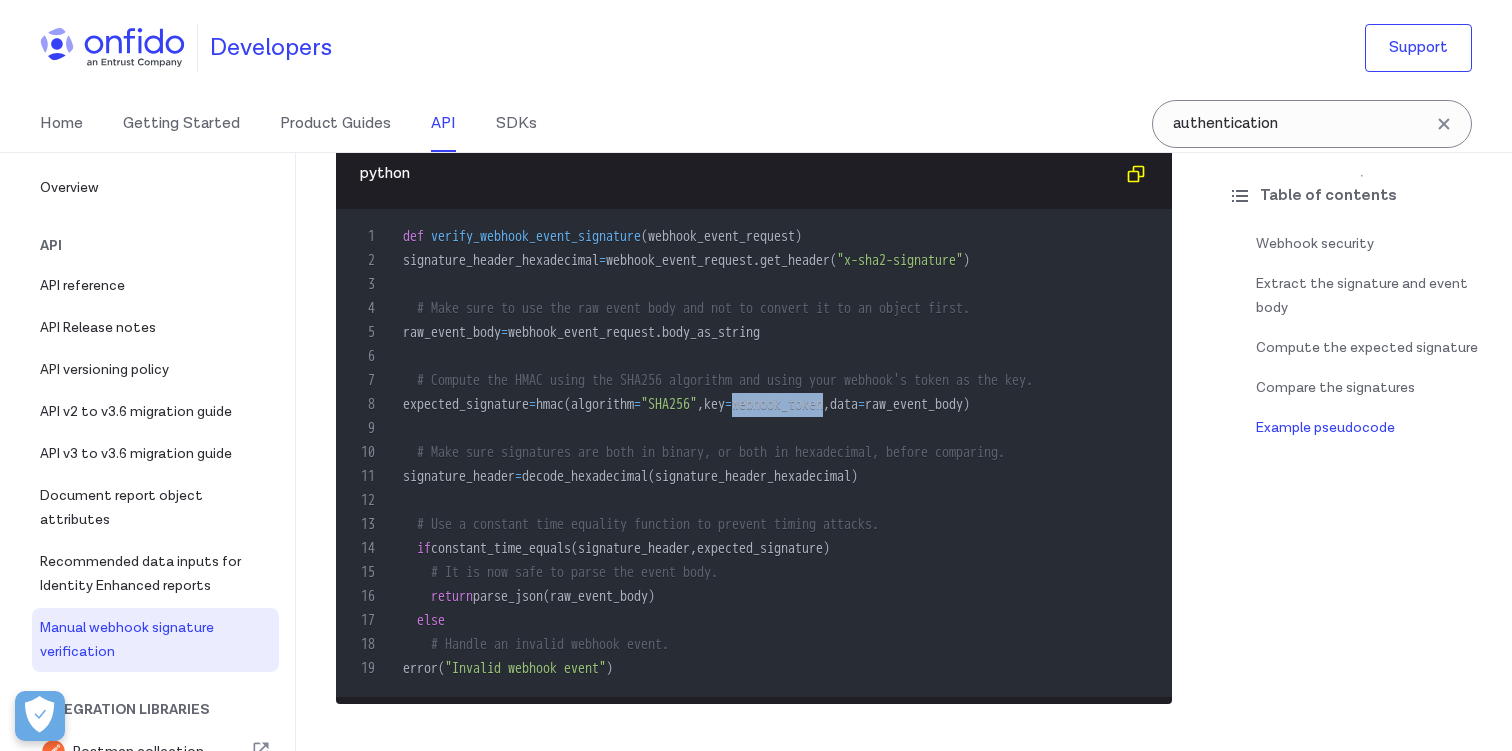 click on "webhook_token" at bounding box center (777, 404) 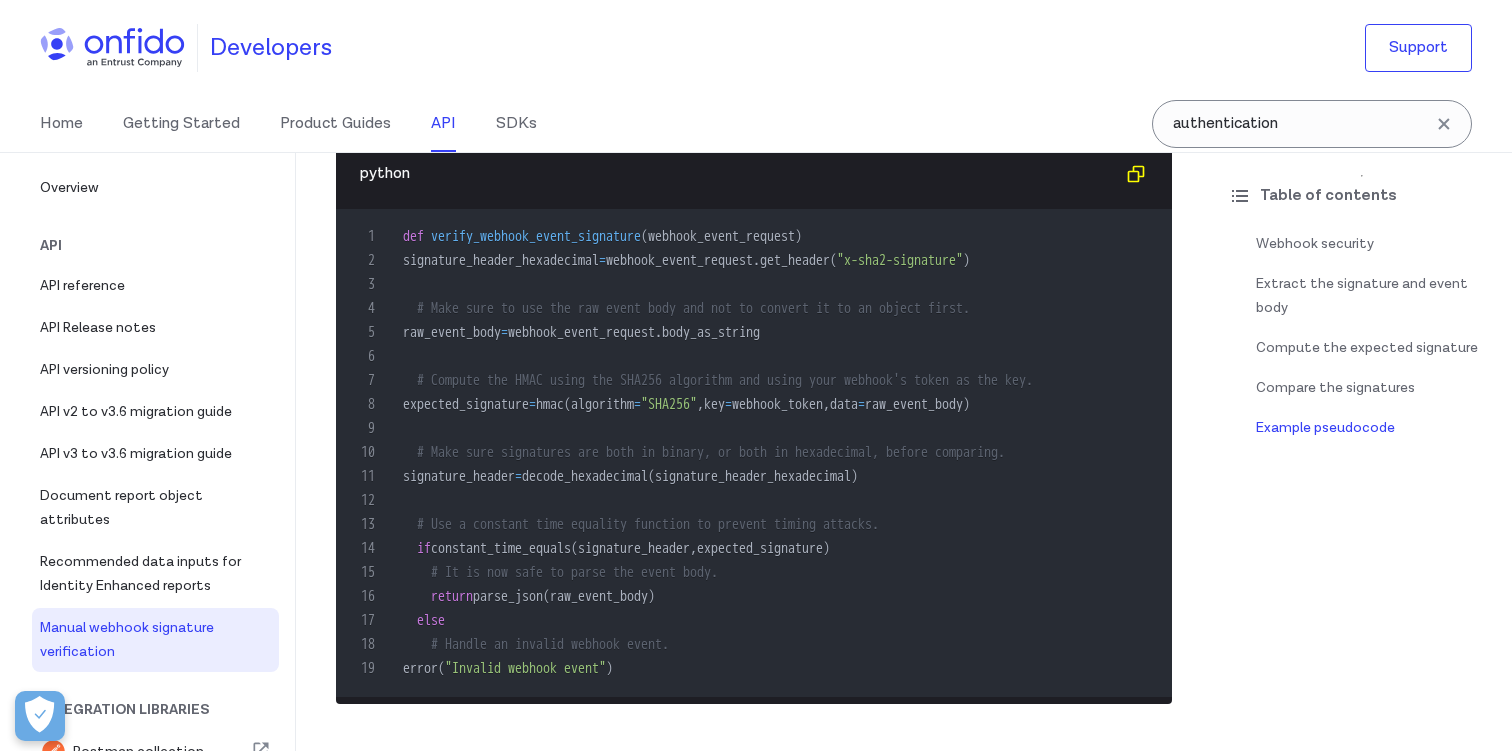 click on "9" at bounding box center [744, 429] 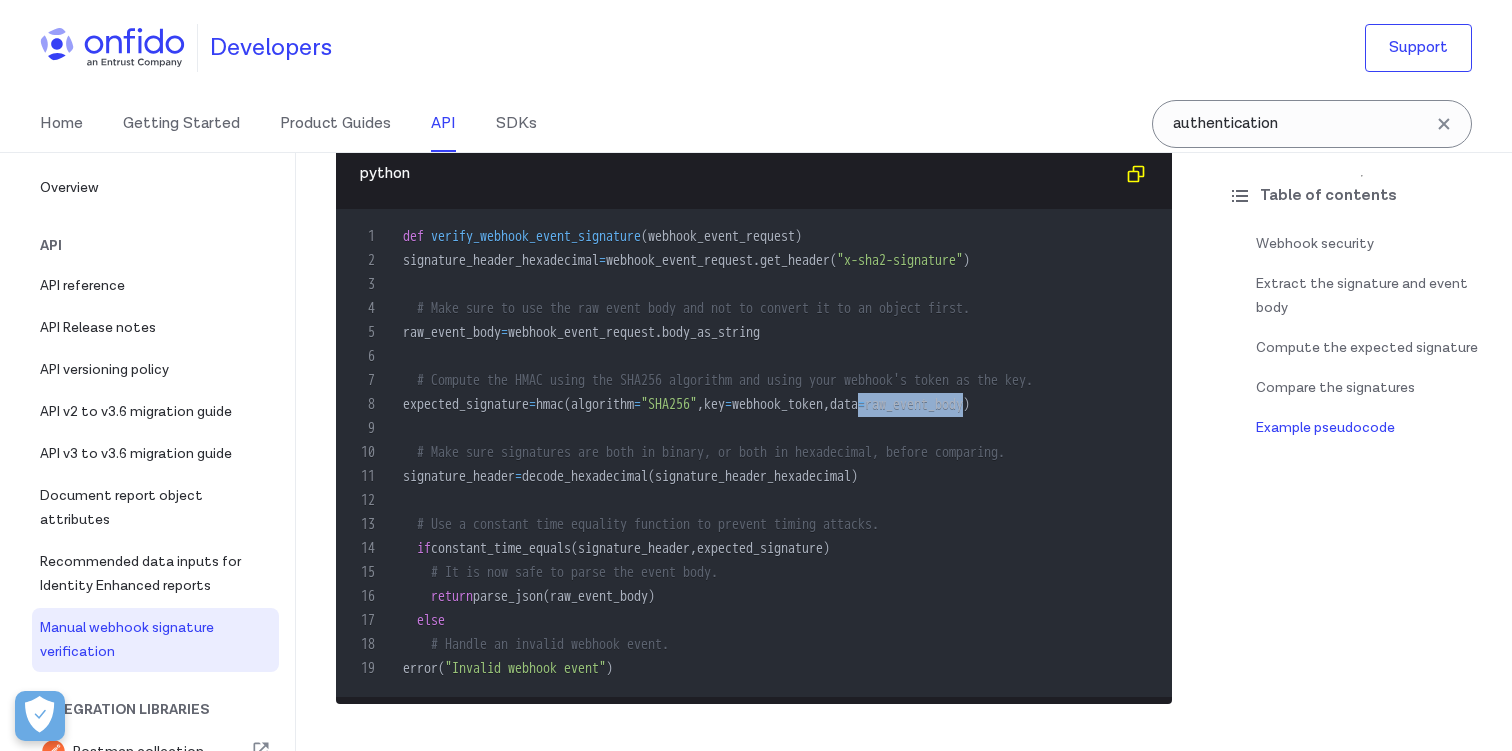 drag, startPoint x: 1003, startPoint y: 407, endPoint x: 1124, endPoint y: 405, distance: 121.016525 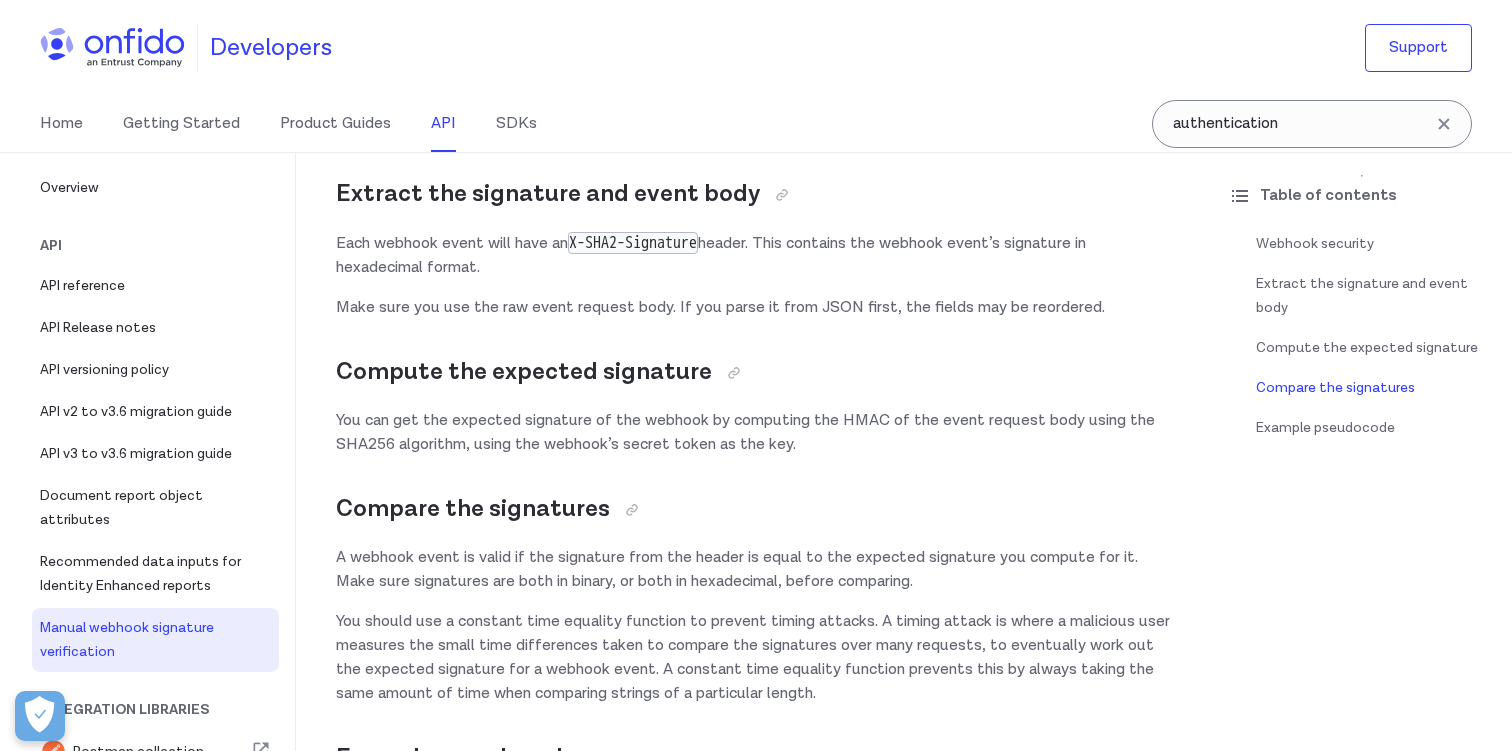 scroll, scrollTop: 0, scrollLeft: 0, axis: both 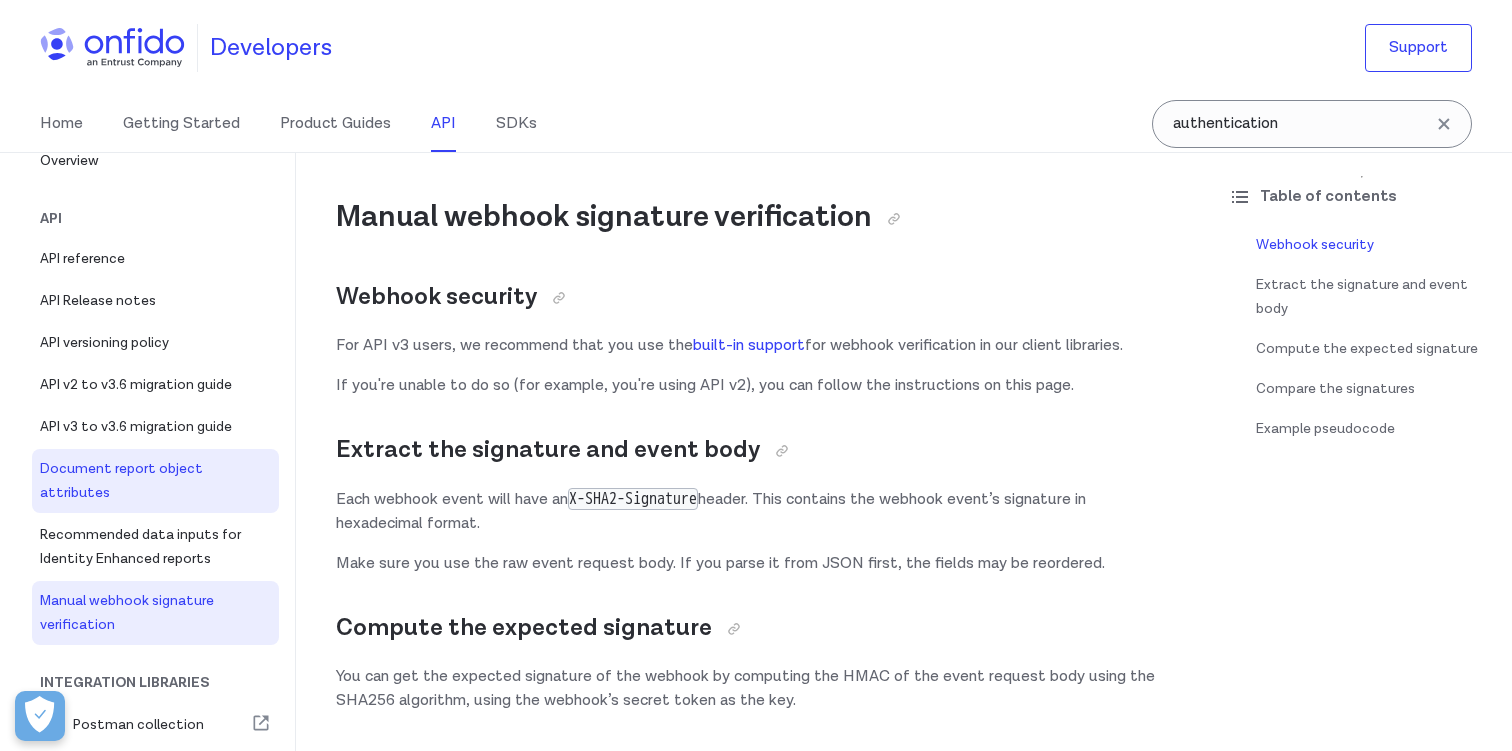 click on "Document report object attributes" at bounding box center [155, 481] 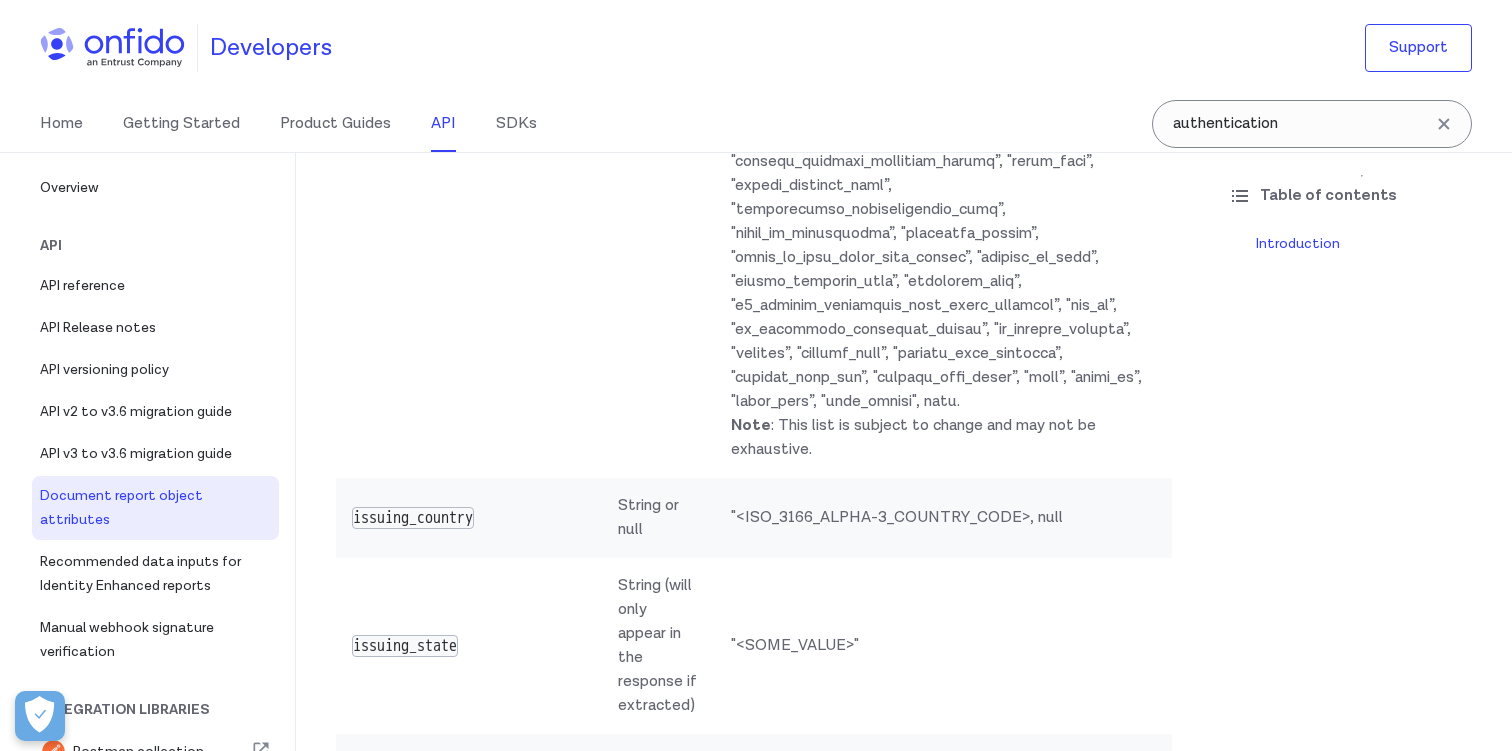 scroll, scrollTop: 974, scrollLeft: 0, axis: vertical 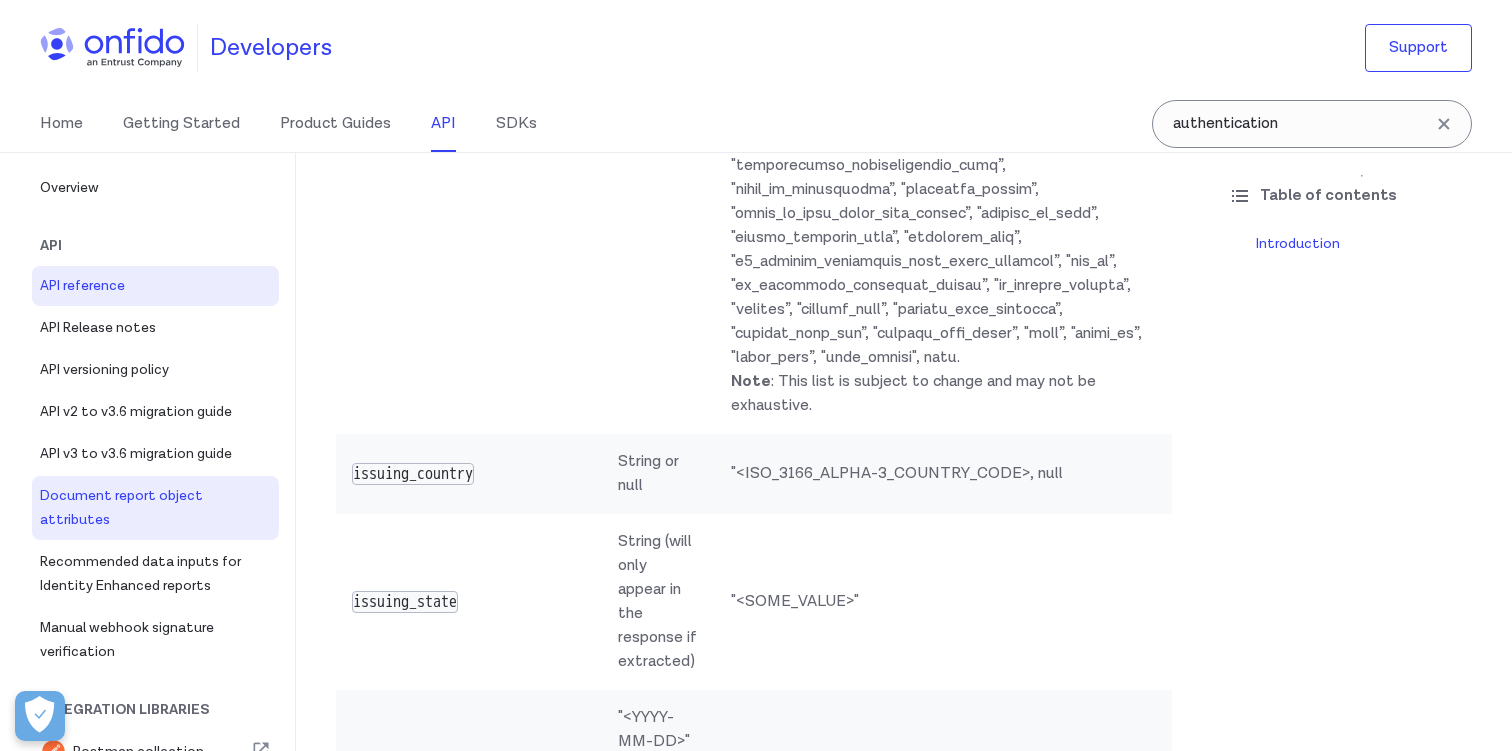 click on "API reference" at bounding box center (155, 286) 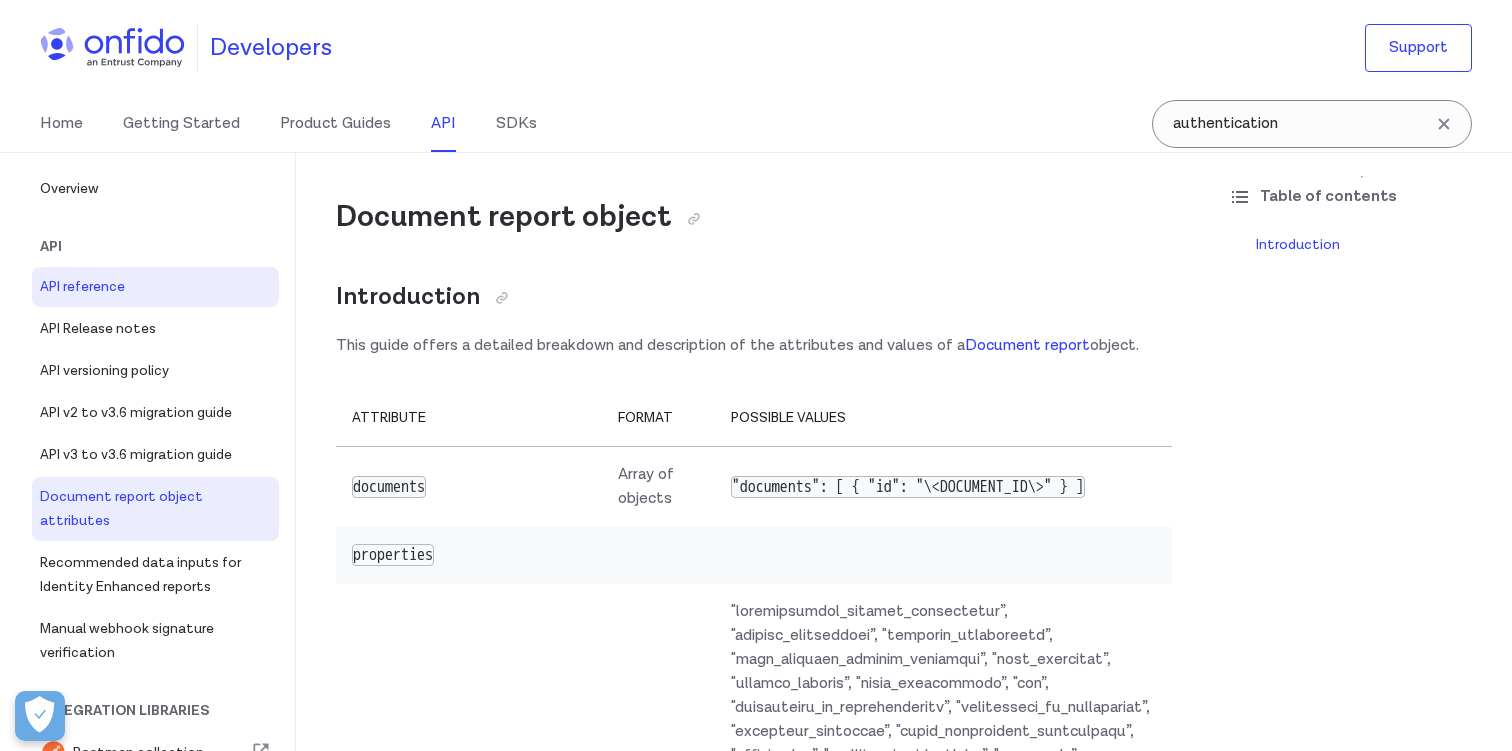 select on "http" 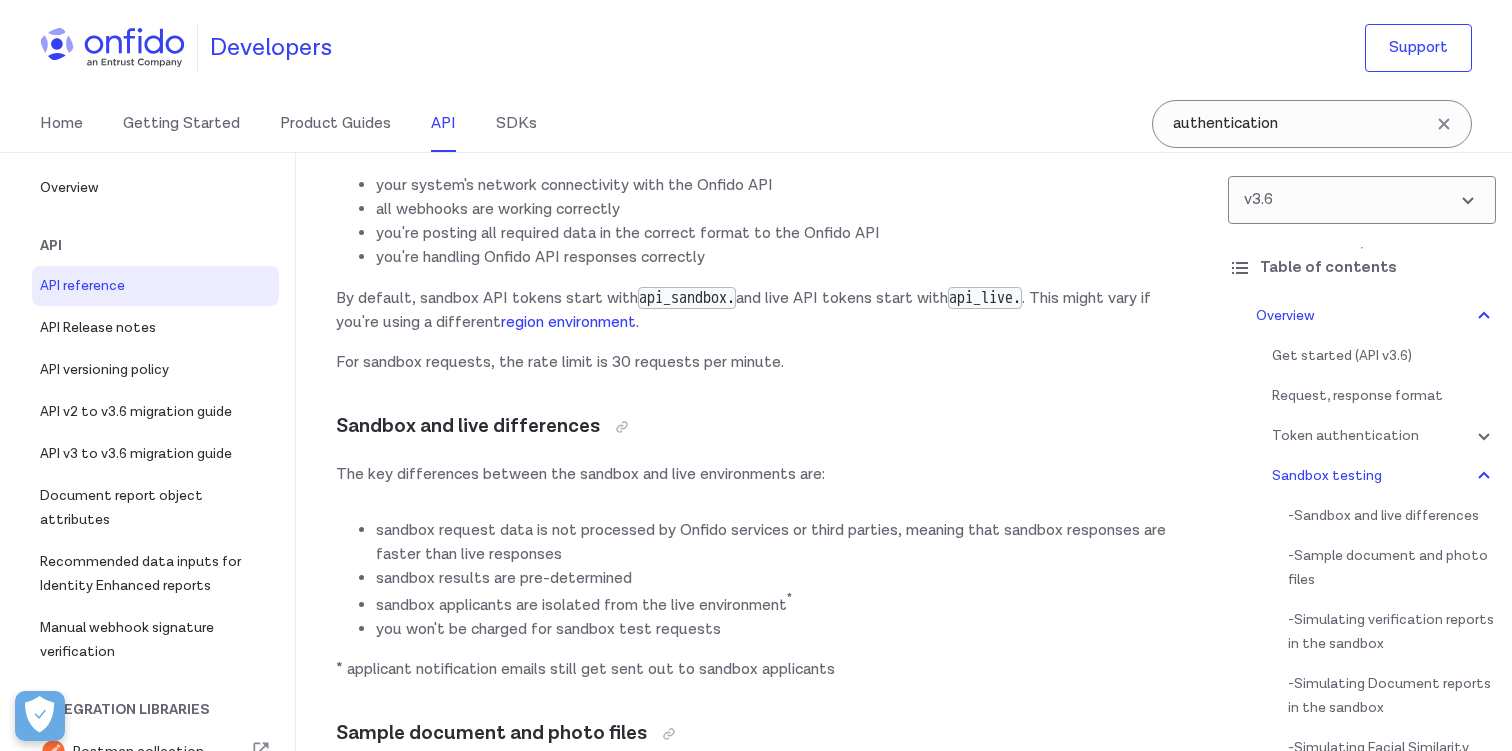scroll, scrollTop: 3294, scrollLeft: 0, axis: vertical 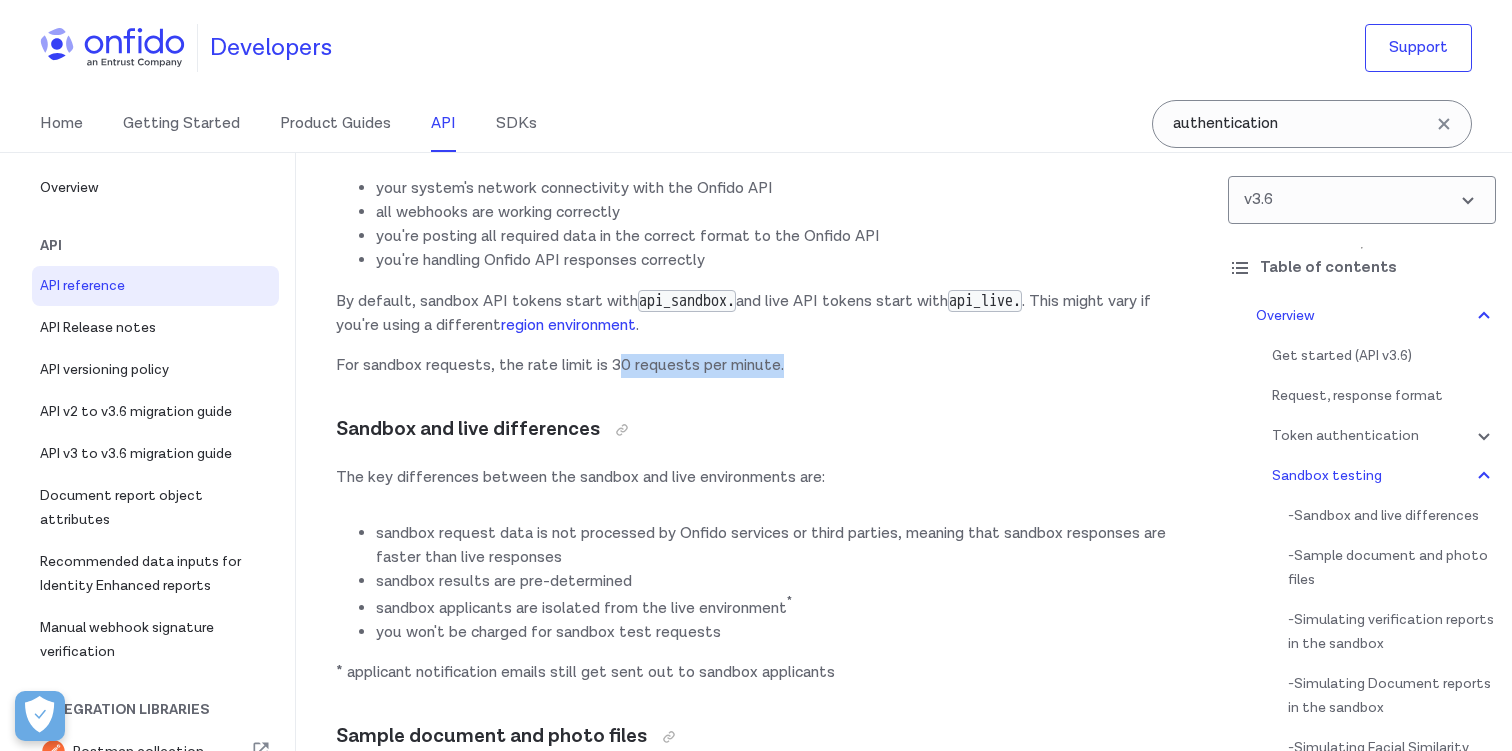 drag, startPoint x: 618, startPoint y: 389, endPoint x: 796, endPoint y: 387, distance: 178.01123 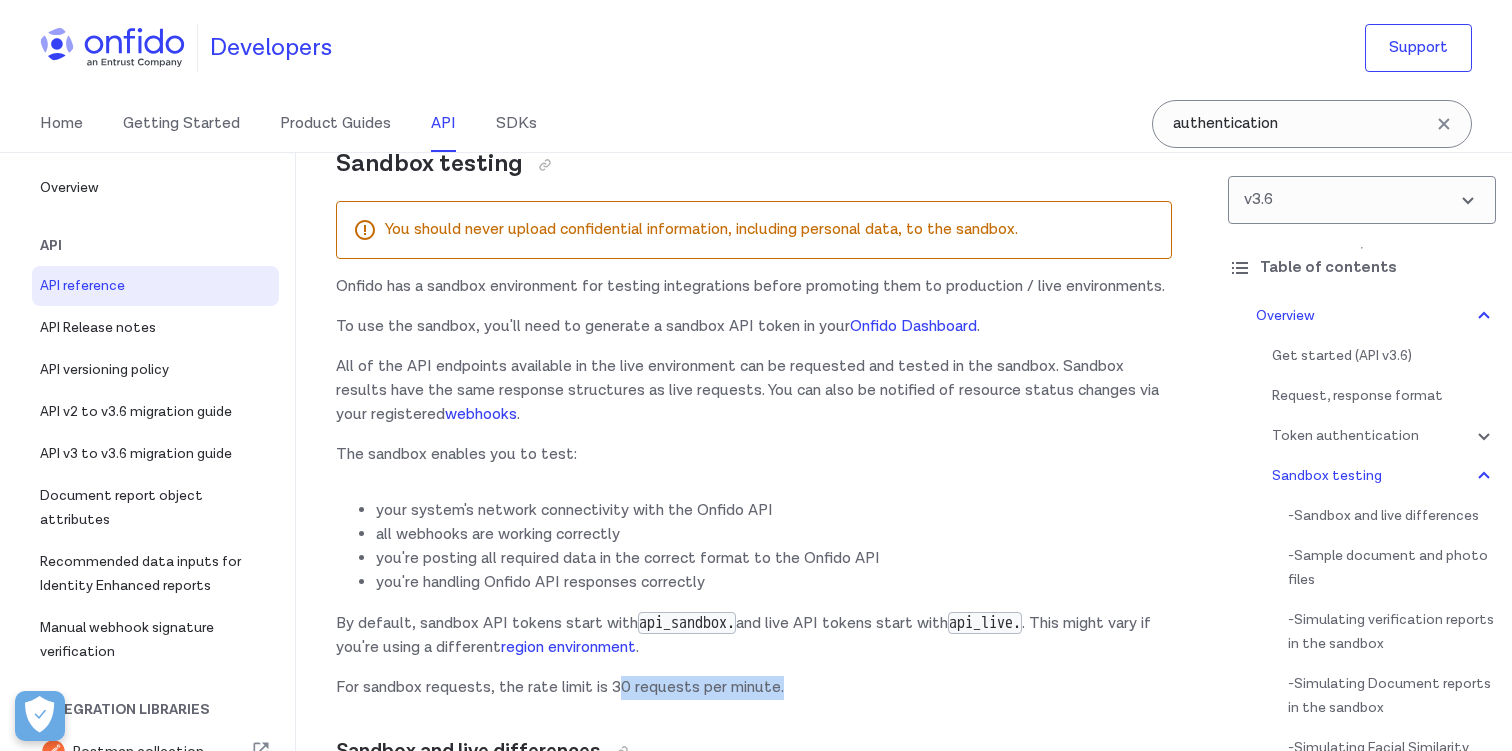 scroll, scrollTop: 2976, scrollLeft: 0, axis: vertical 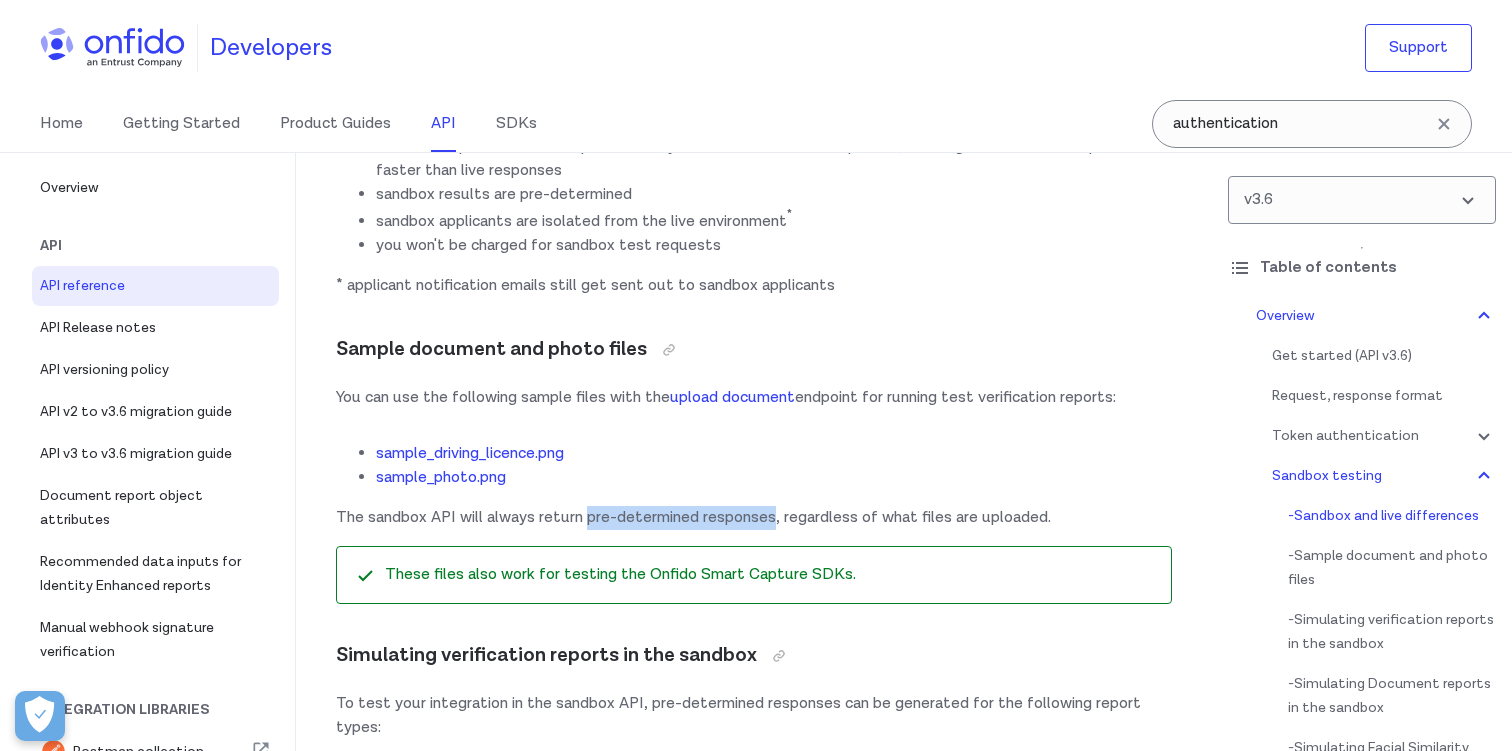 drag, startPoint x: 586, startPoint y: 544, endPoint x: 774, endPoint y: 539, distance: 188.06648 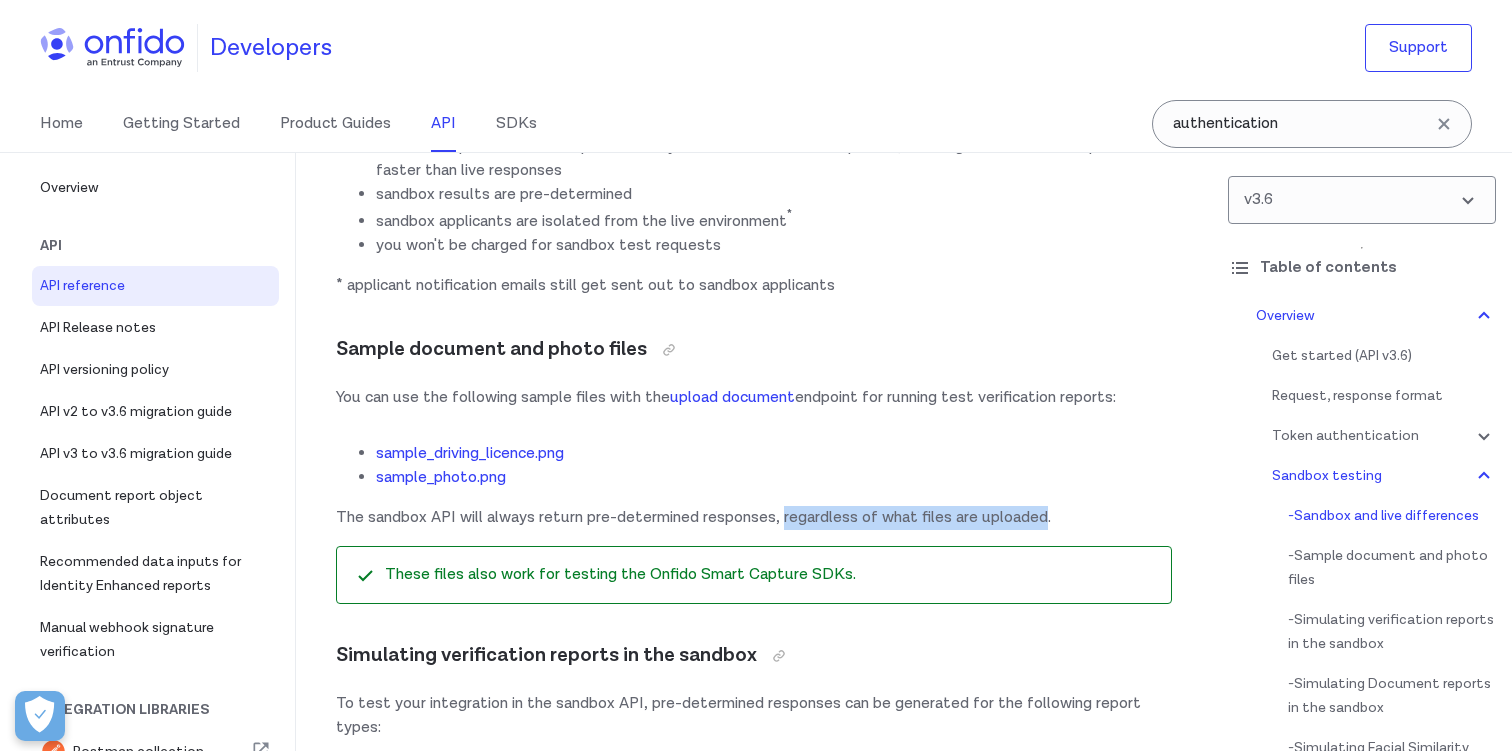 drag, startPoint x: 817, startPoint y: 540, endPoint x: 1046, endPoint y: 540, distance: 229 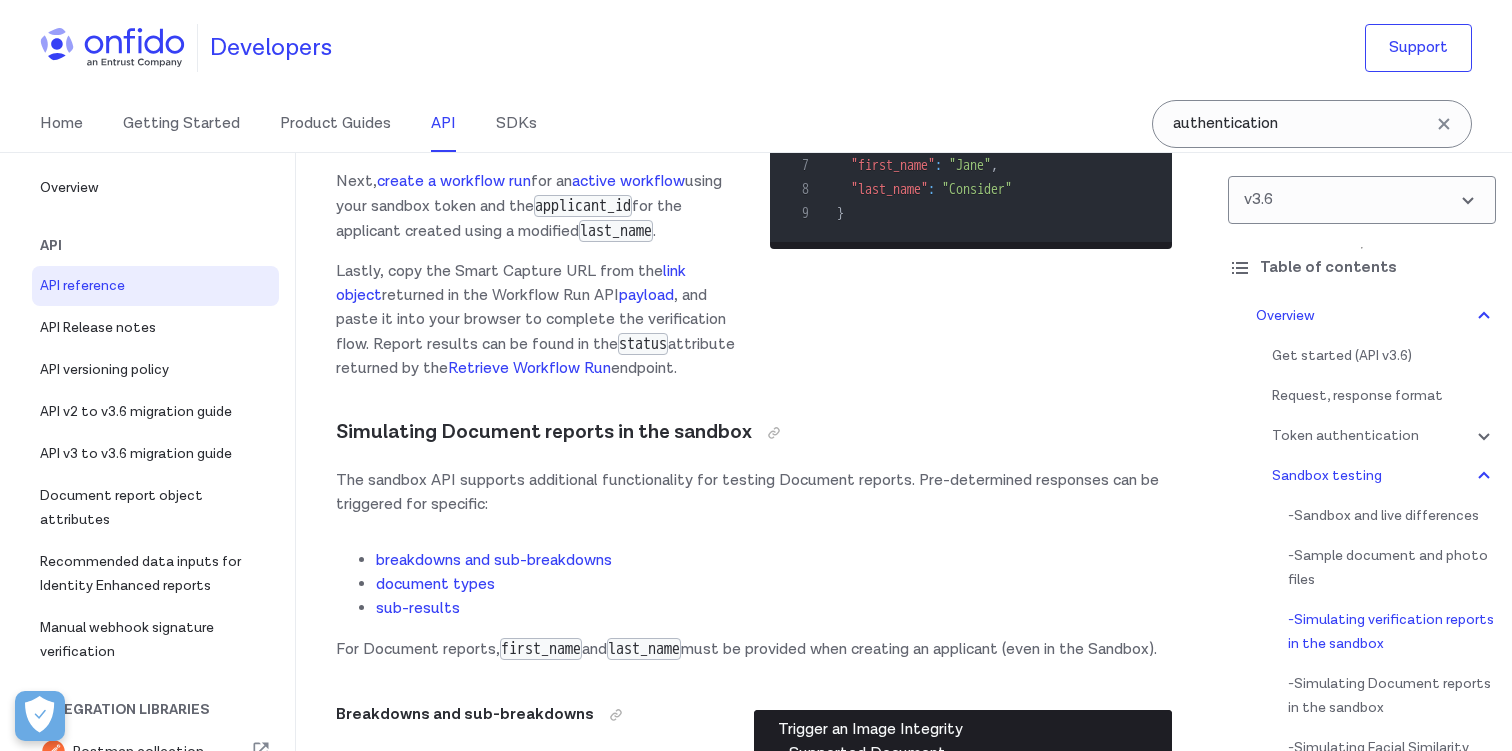 scroll, scrollTop: 4964, scrollLeft: 0, axis: vertical 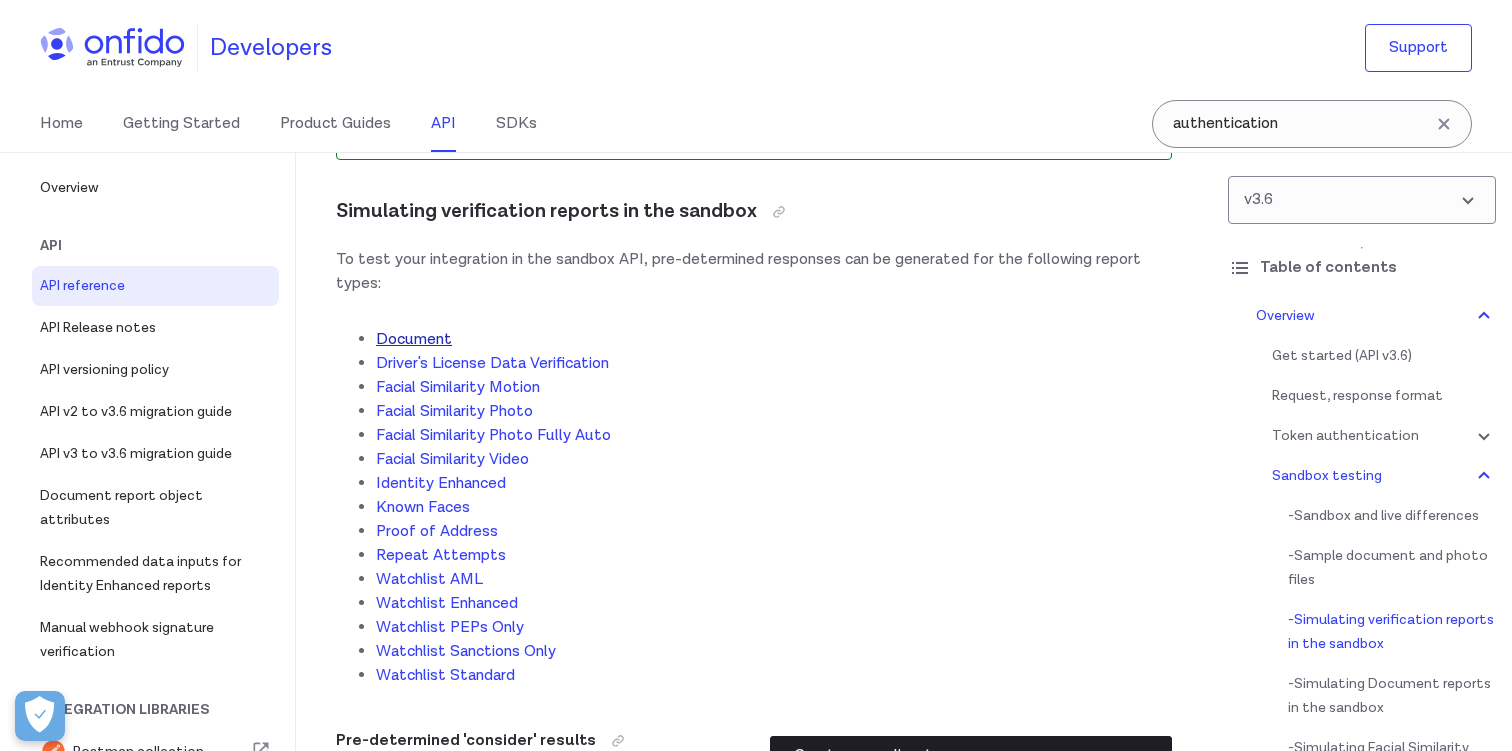 click on "Document" at bounding box center [414, 339] 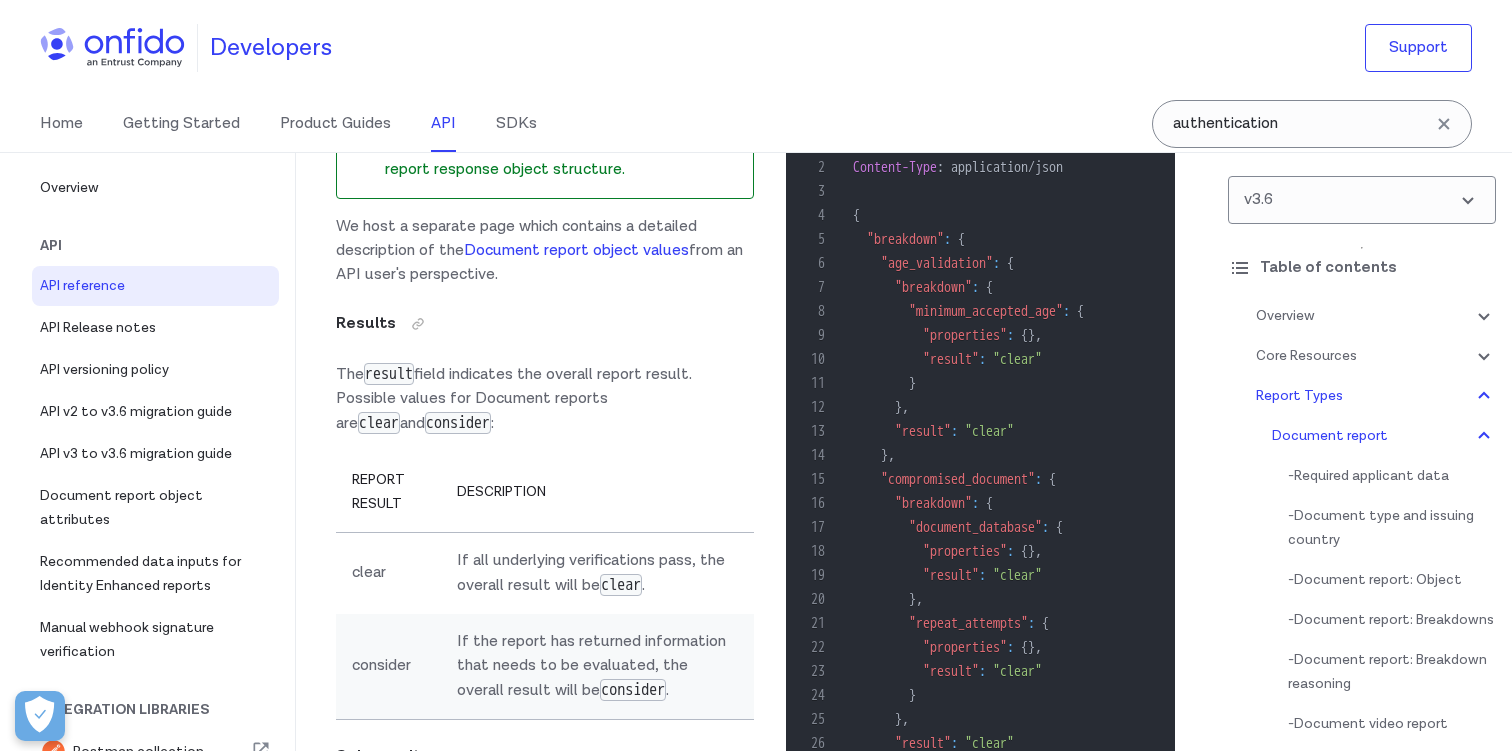 scroll, scrollTop: 81817, scrollLeft: 0, axis: vertical 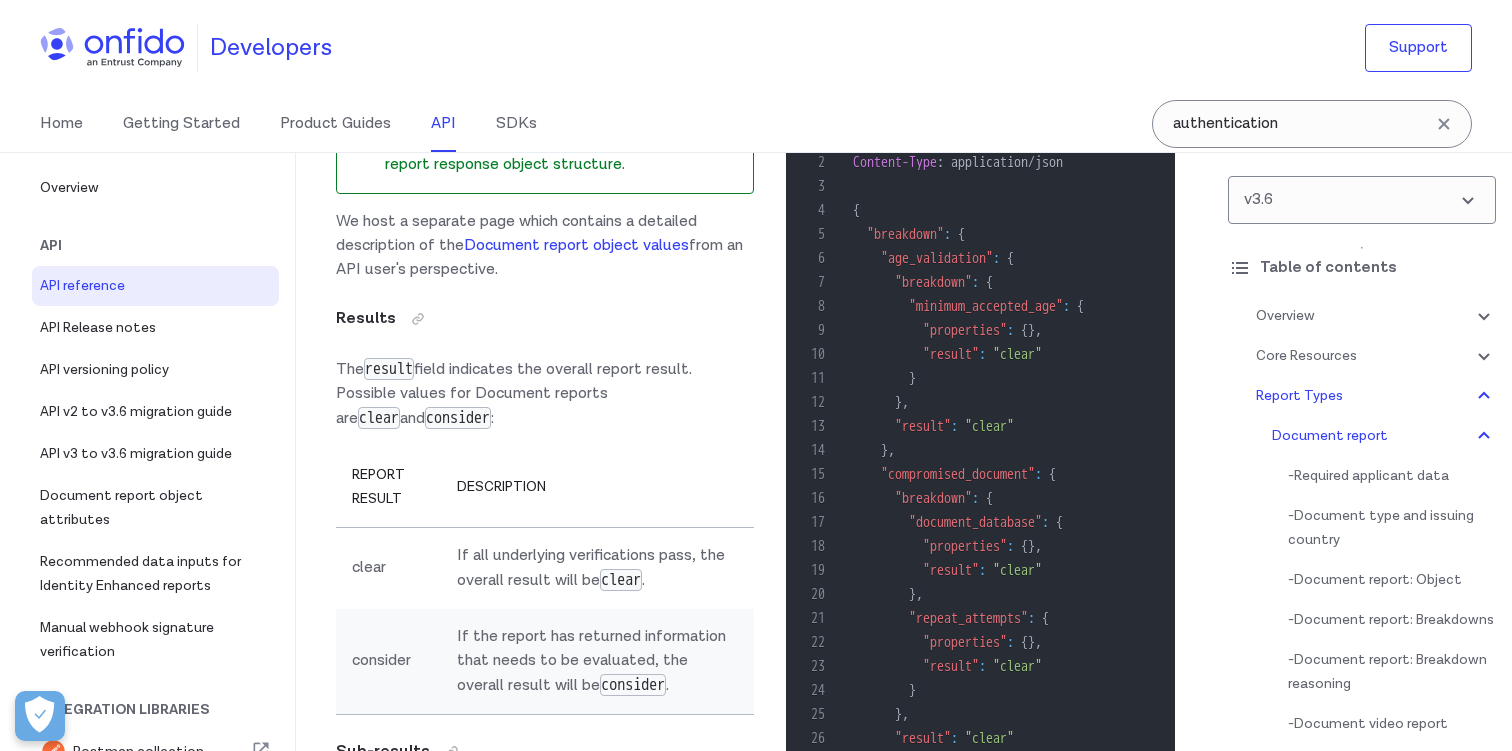 click on "Document Video" at bounding box center [436, -2149] 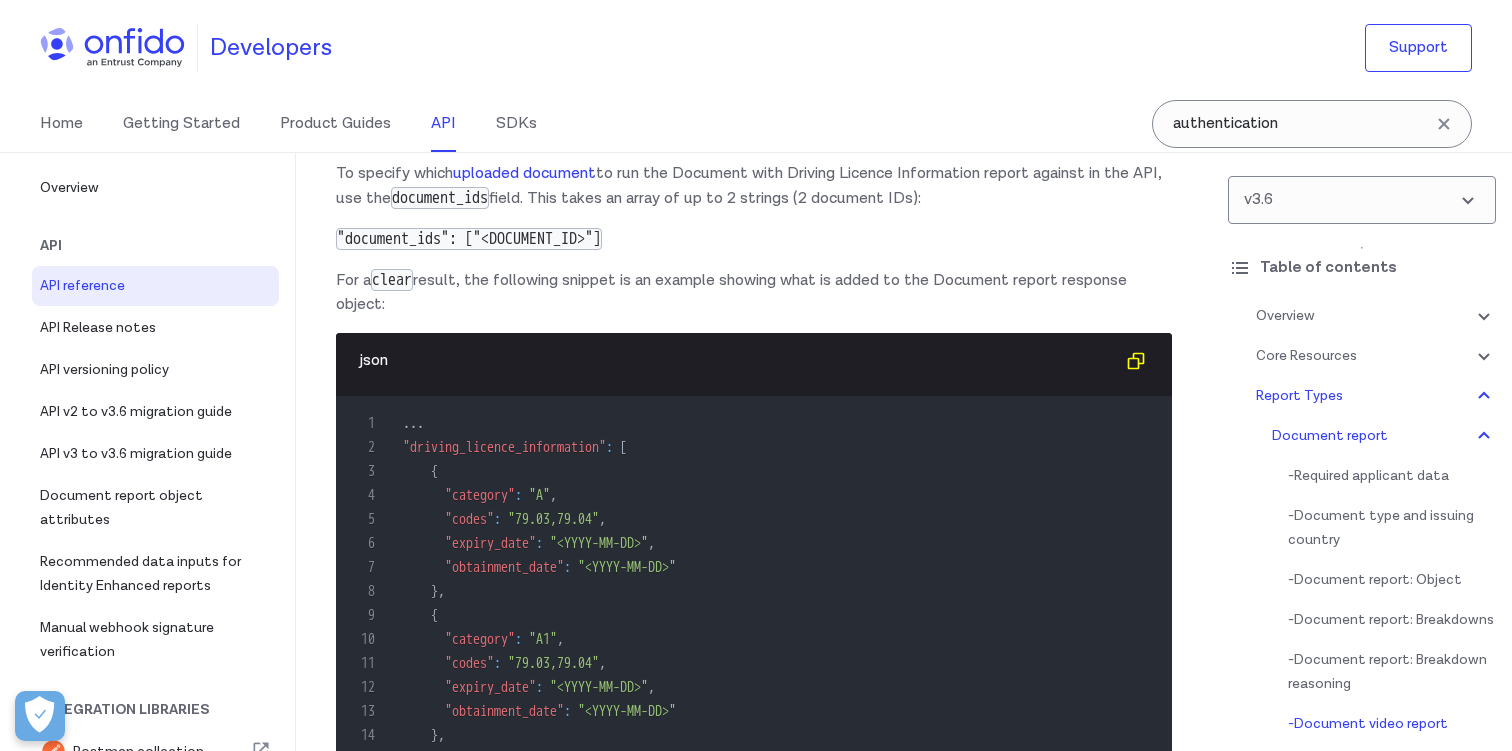 scroll, scrollTop: 97151, scrollLeft: 0, axis: vertical 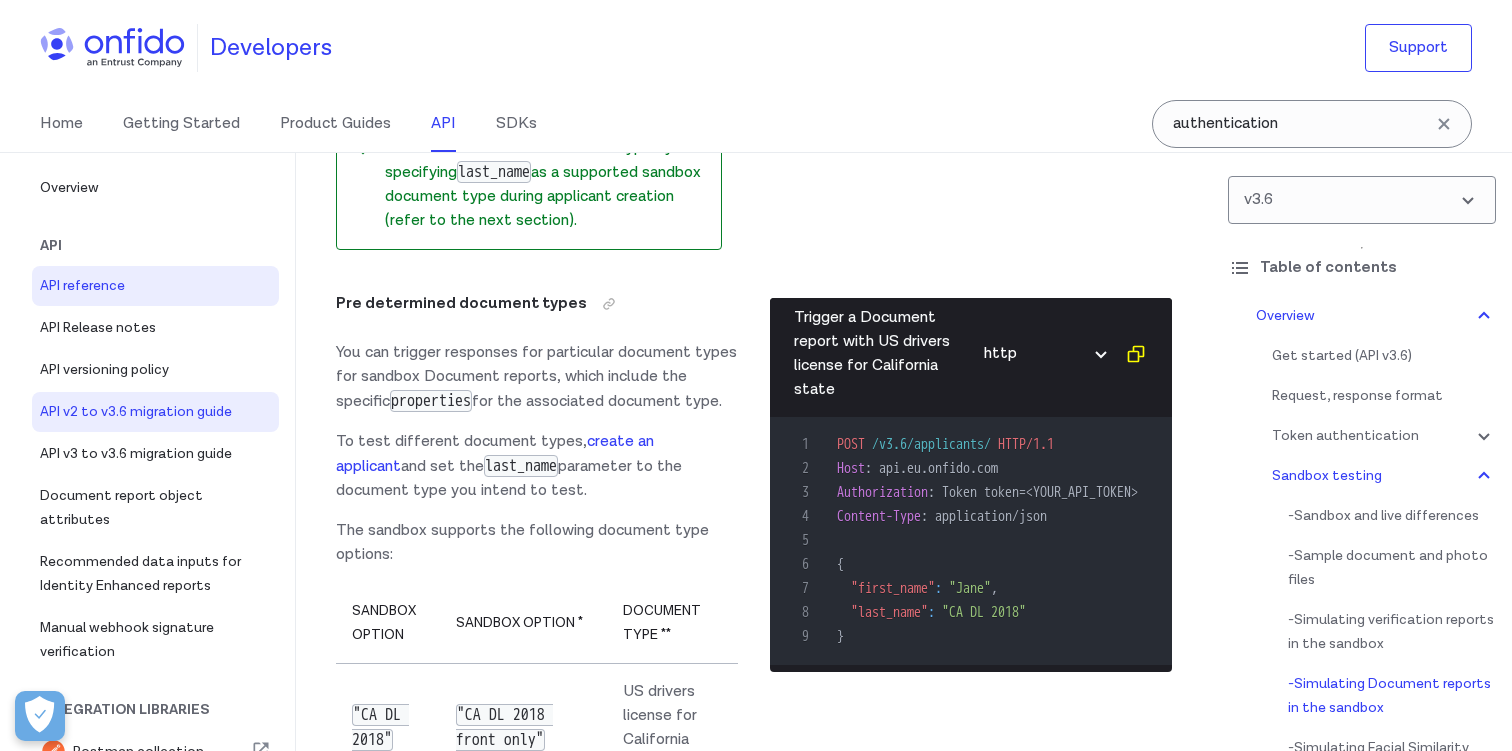 click on "API v2 to v3.6 migration guide" at bounding box center [155, 412] 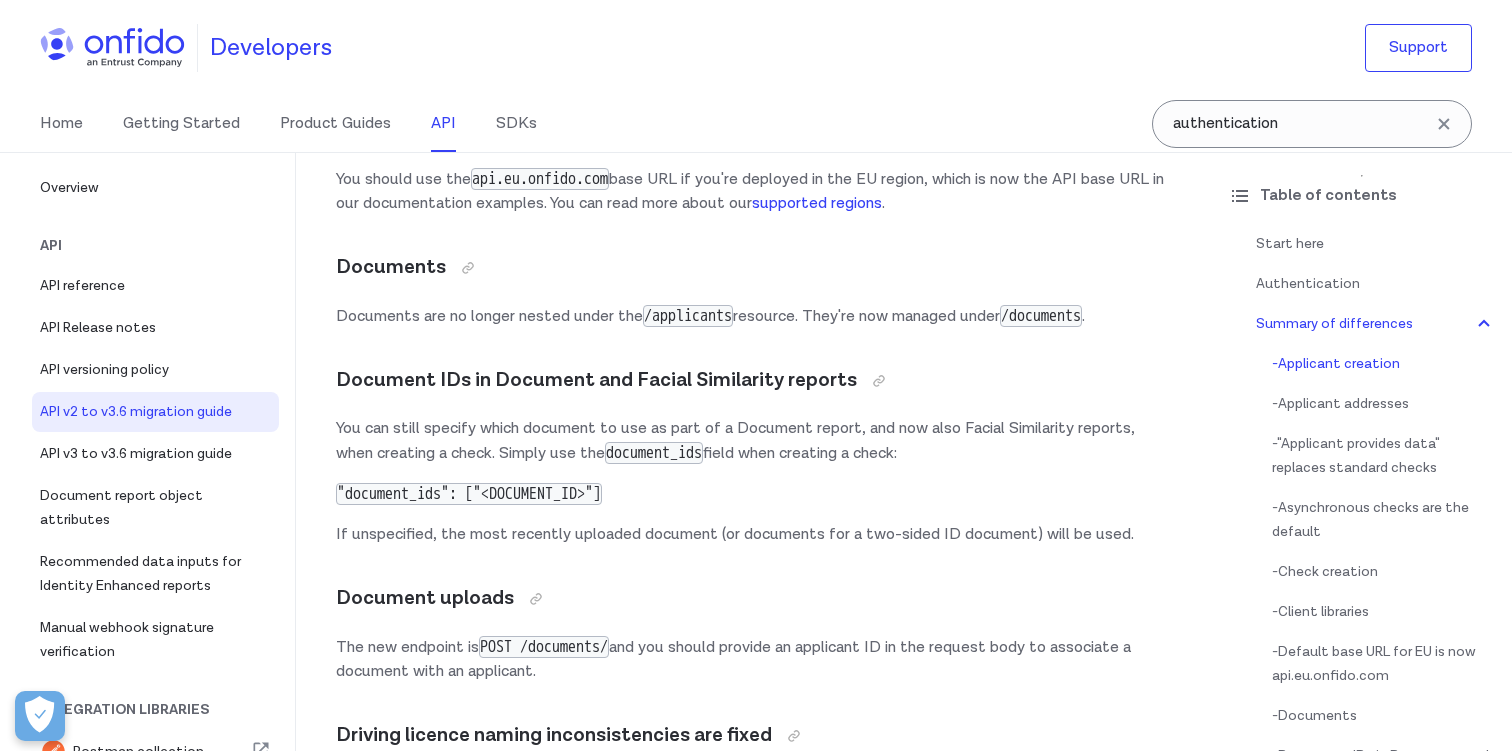 scroll, scrollTop: 3042, scrollLeft: 0, axis: vertical 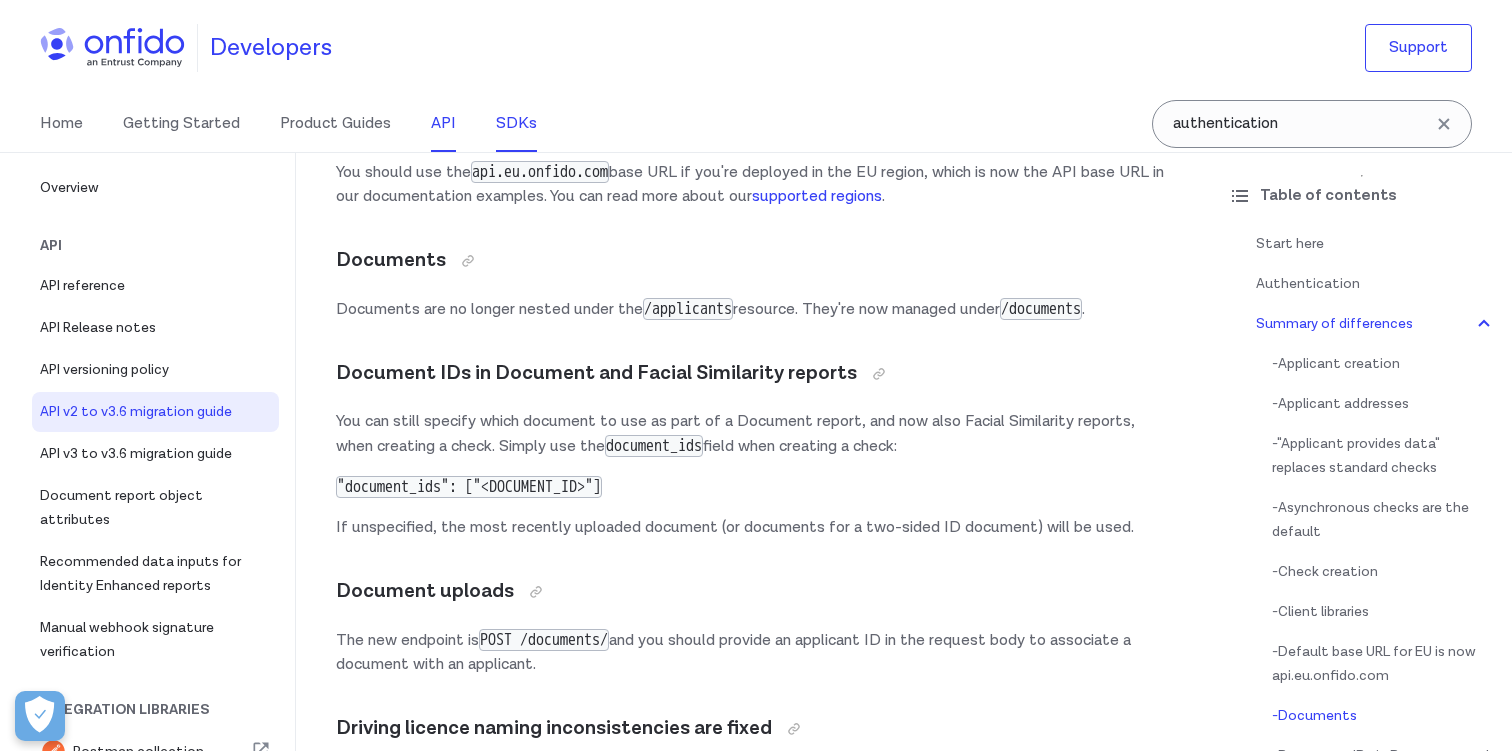 click on "SDKs" at bounding box center (516, 124) 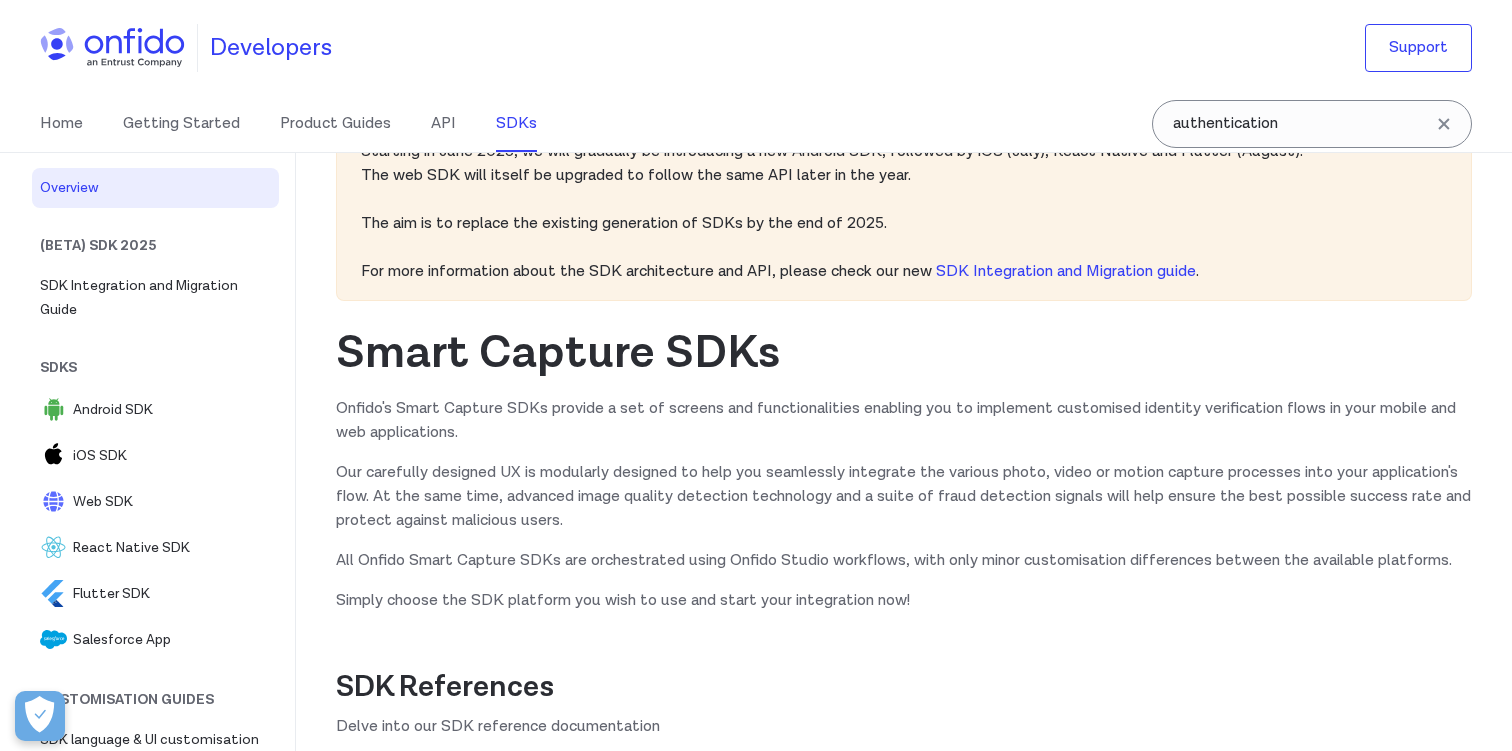 scroll, scrollTop: 0, scrollLeft: 0, axis: both 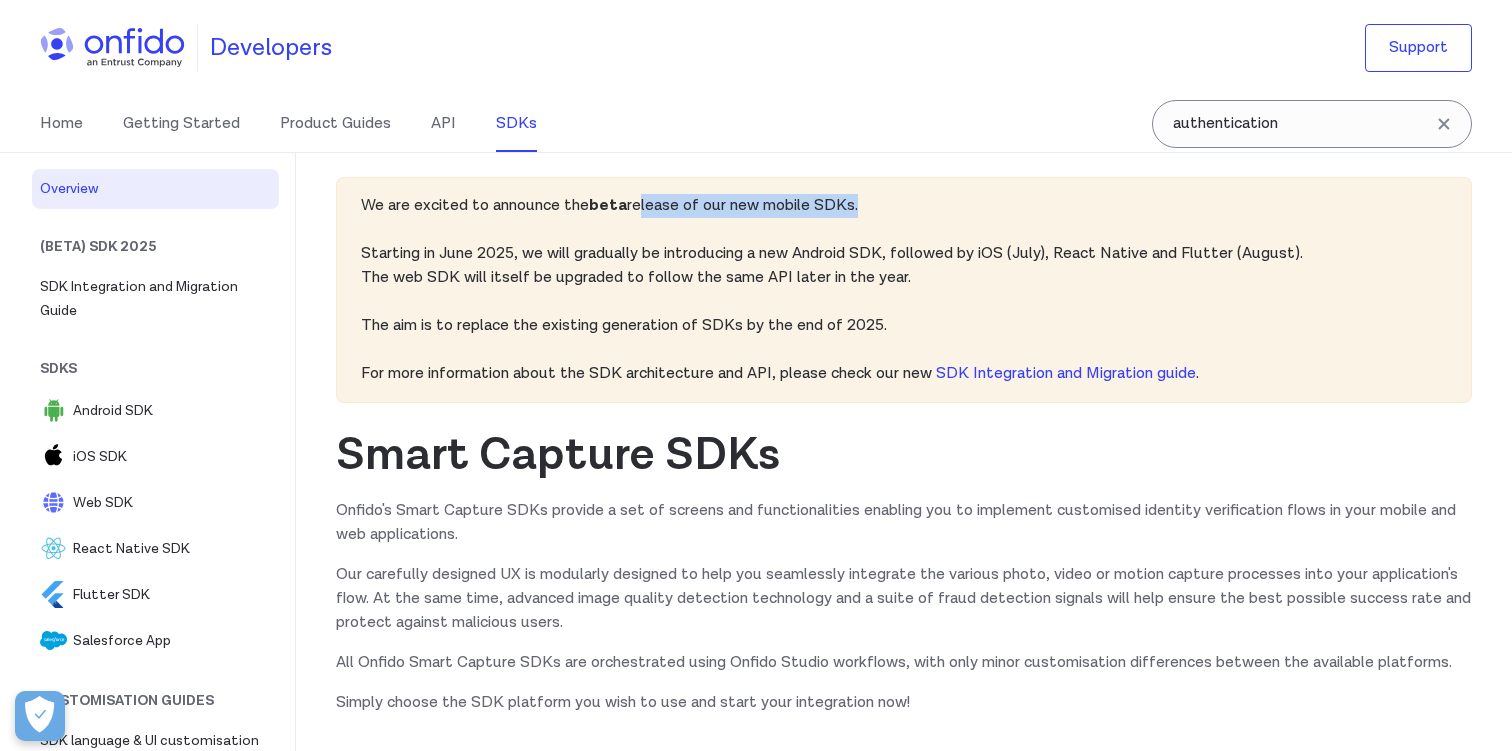 drag, startPoint x: 635, startPoint y: 203, endPoint x: 854, endPoint y: 199, distance: 219.03653 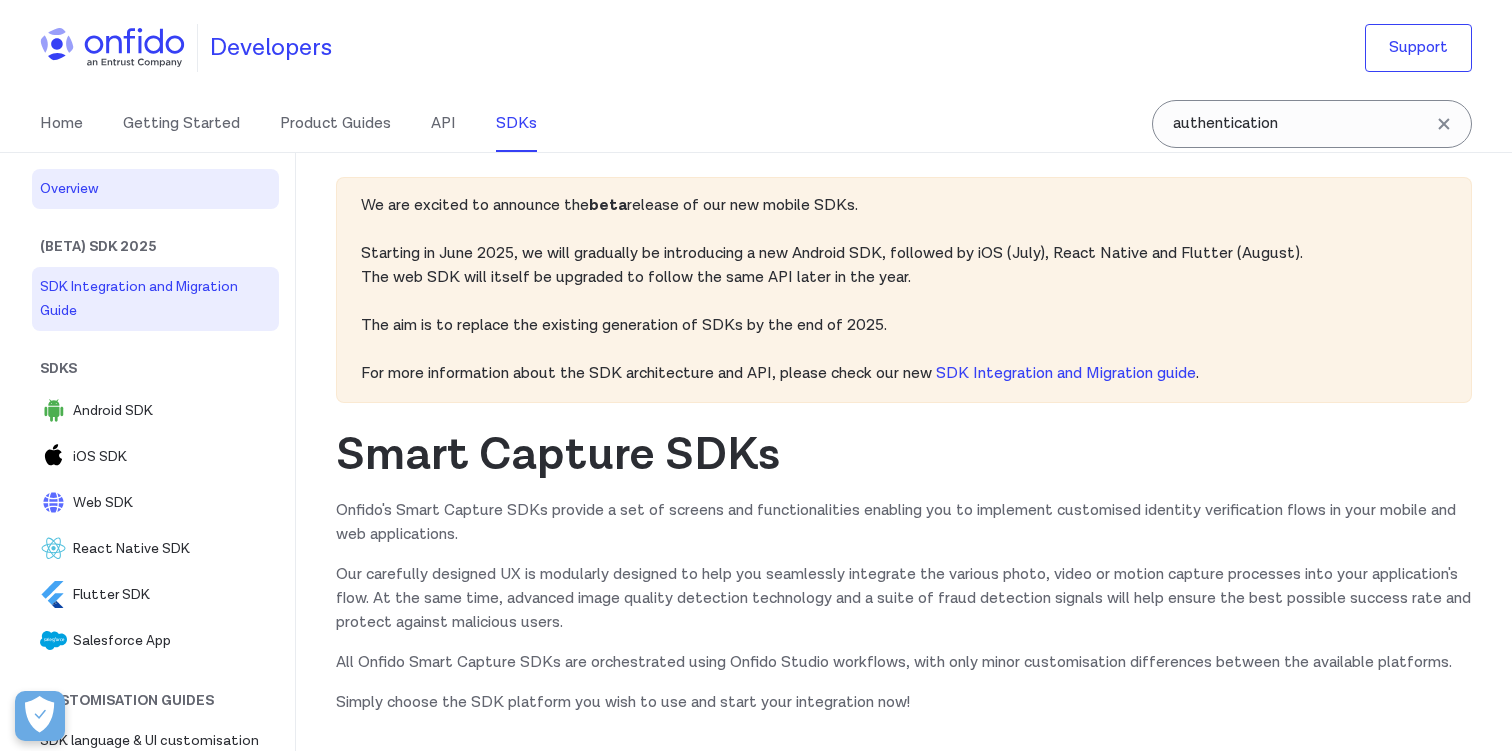 click on "SDK Integration and Migration Guide" at bounding box center (155, 299) 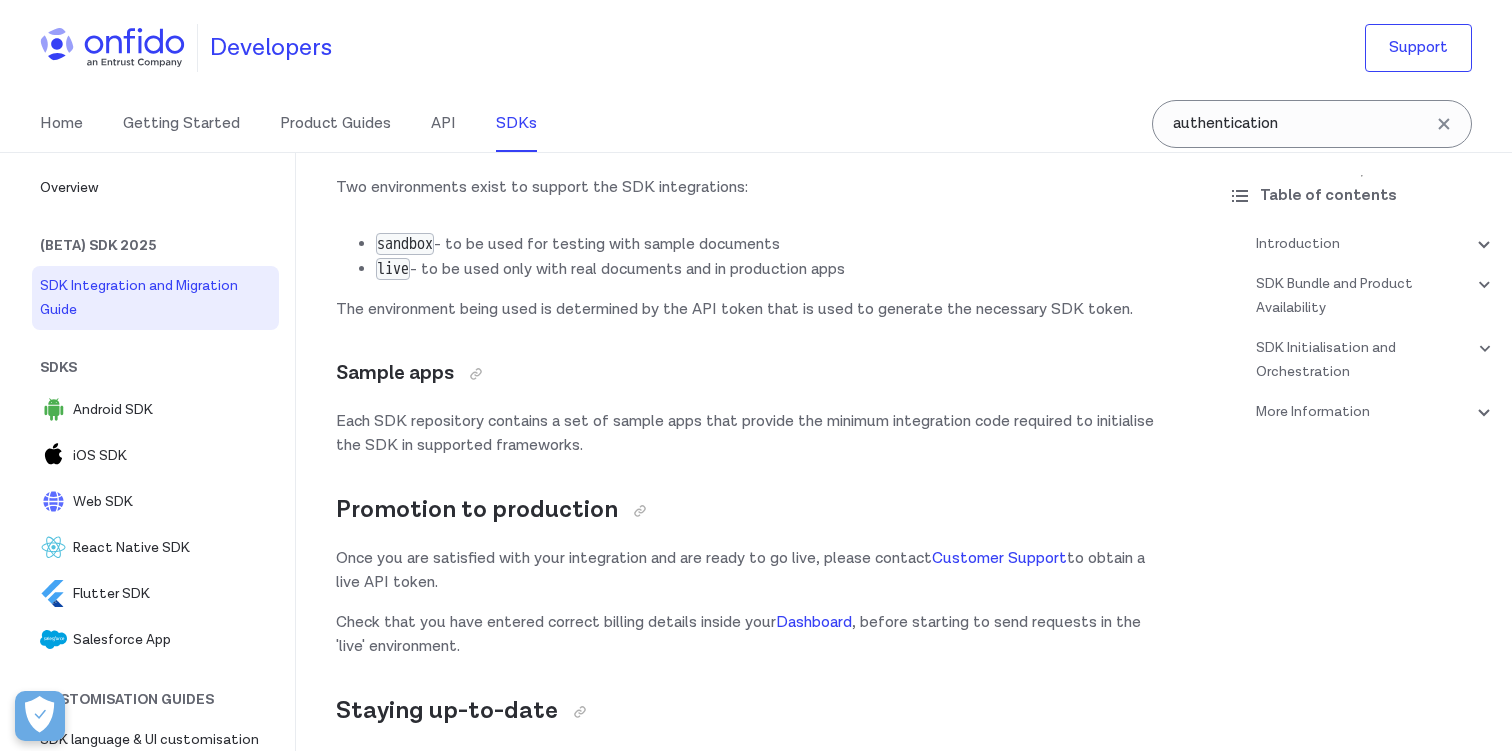 scroll, scrollTop: 1803, scrollLeft: 0, axis: vertical 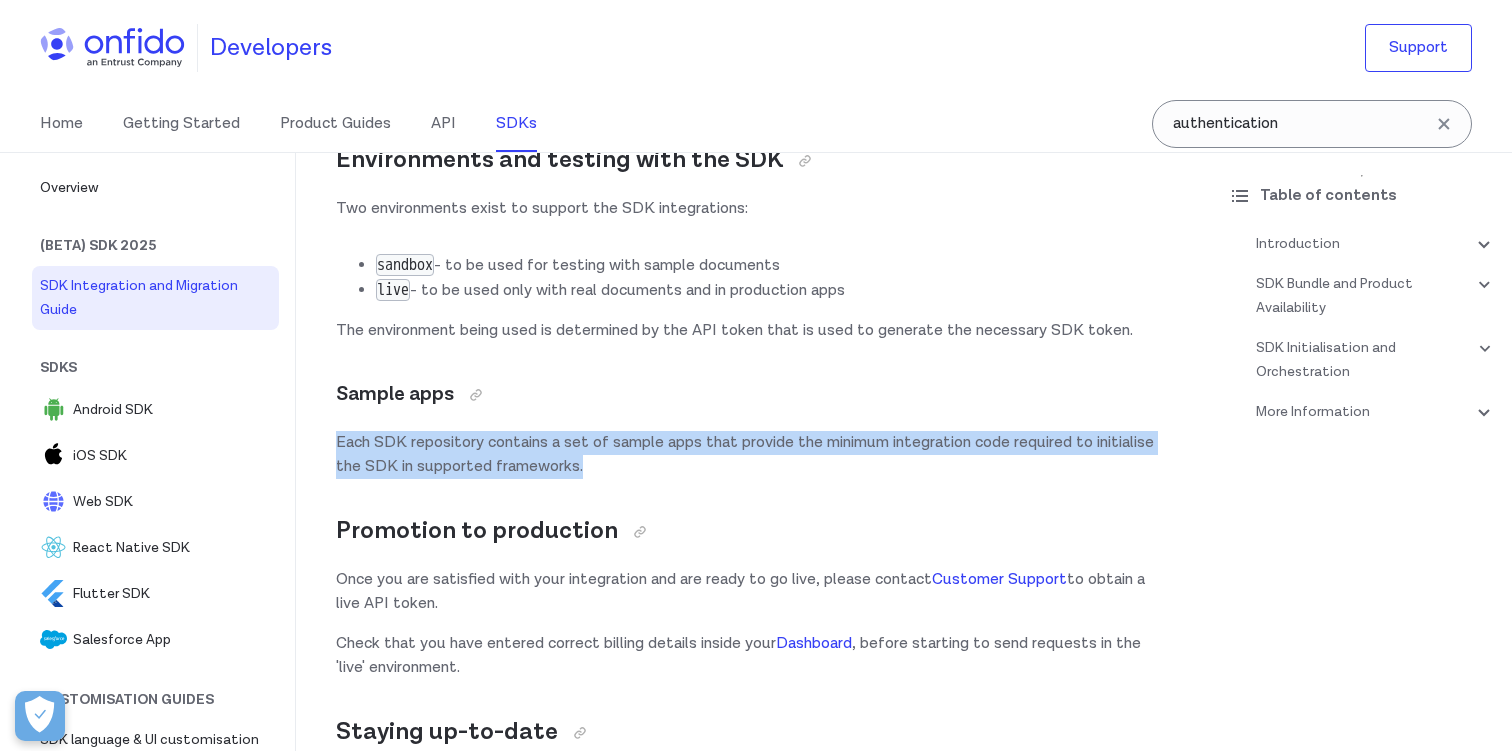 drag, startPoint x: 339, startPoint y: 440, endPoint x: 586, endPoint y: 458, distance: 247.655 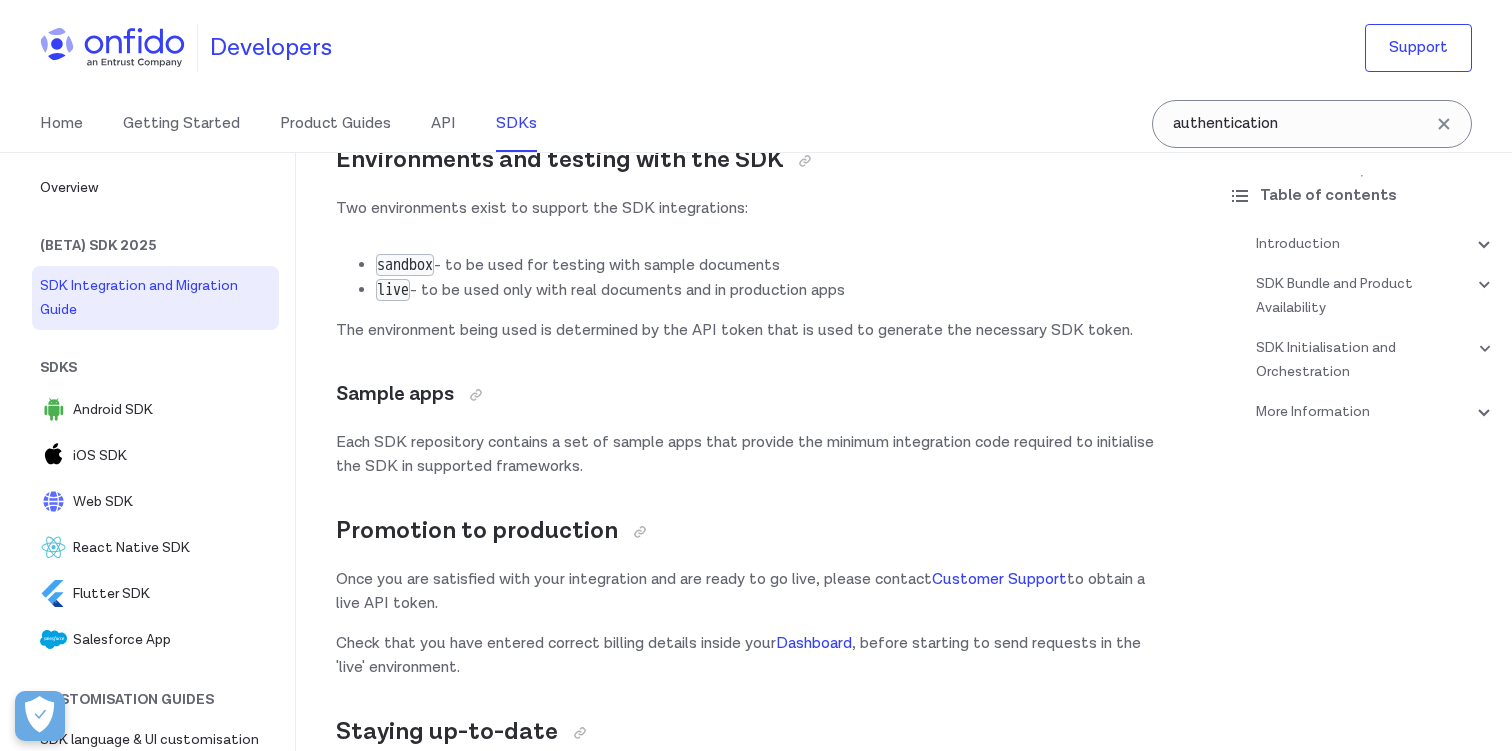 click on "Each SDK repository contains a set of sample apps that provide the minimum integration code required to initialise the SDK in supported frameworks." at bounding box center (754, 455) 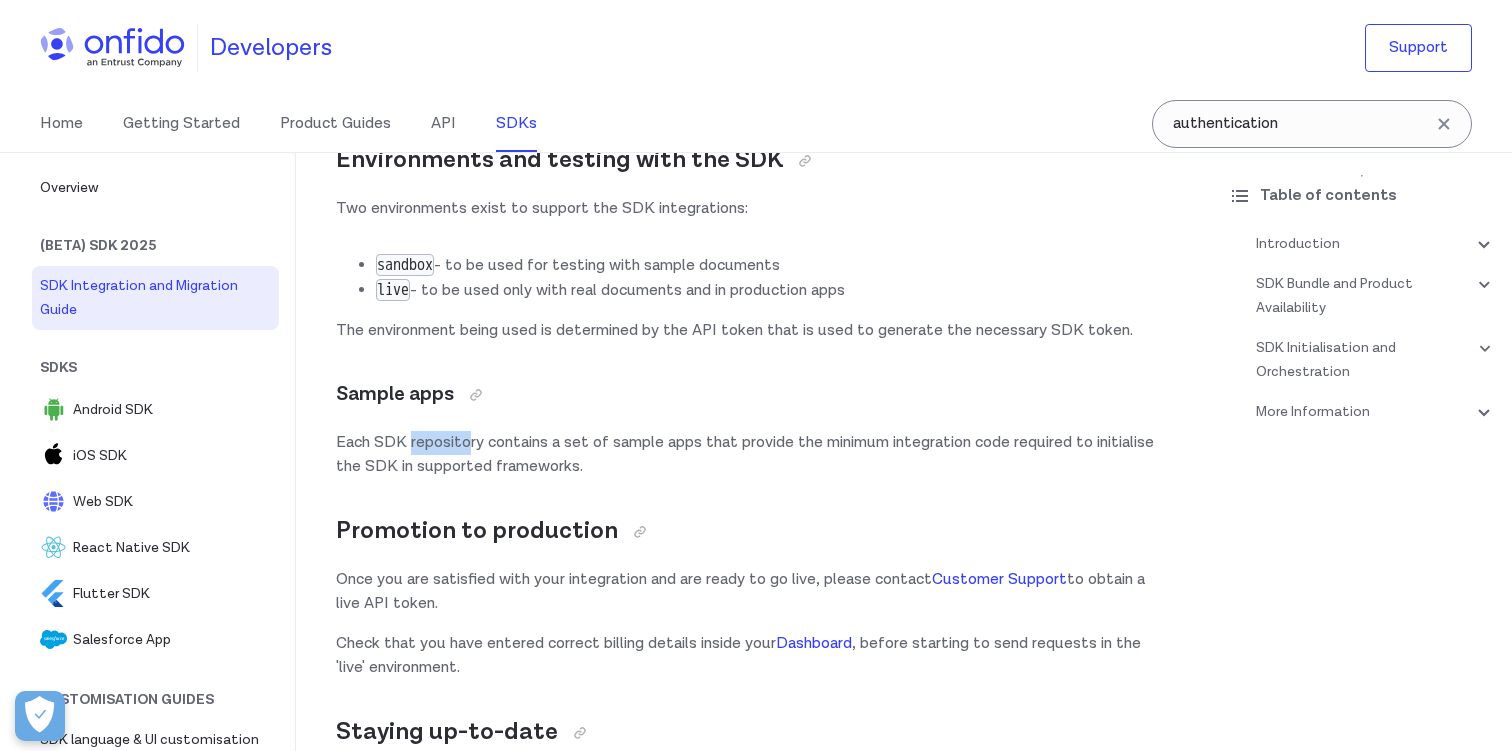drag, startPoint x: 411, startPoint y: 439, endPoint x: 470, endPoint y: 439, distance: 59 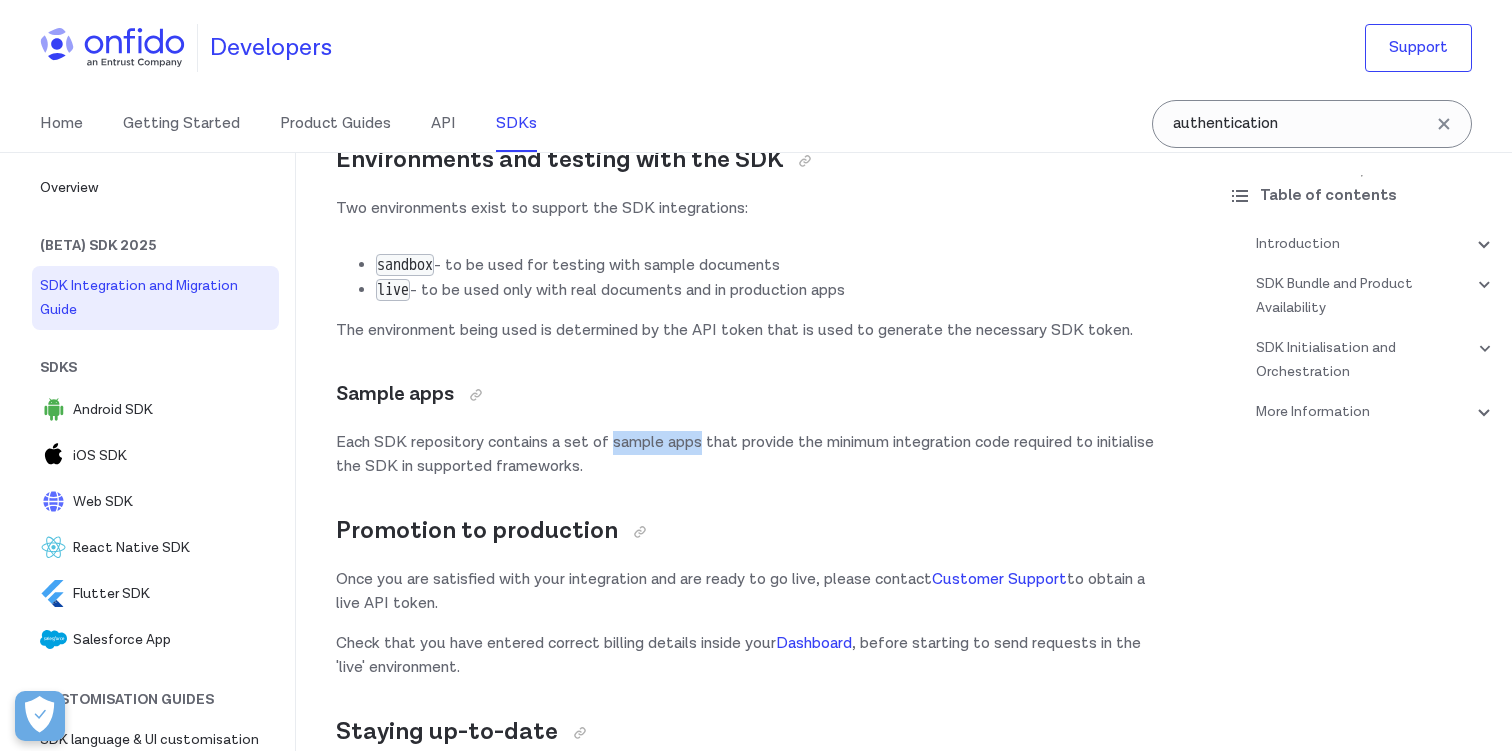 drag, startPoint x: 609, startPoint y: 442, endPoint x: 699, endPoint y: 441, distance: 90.005554 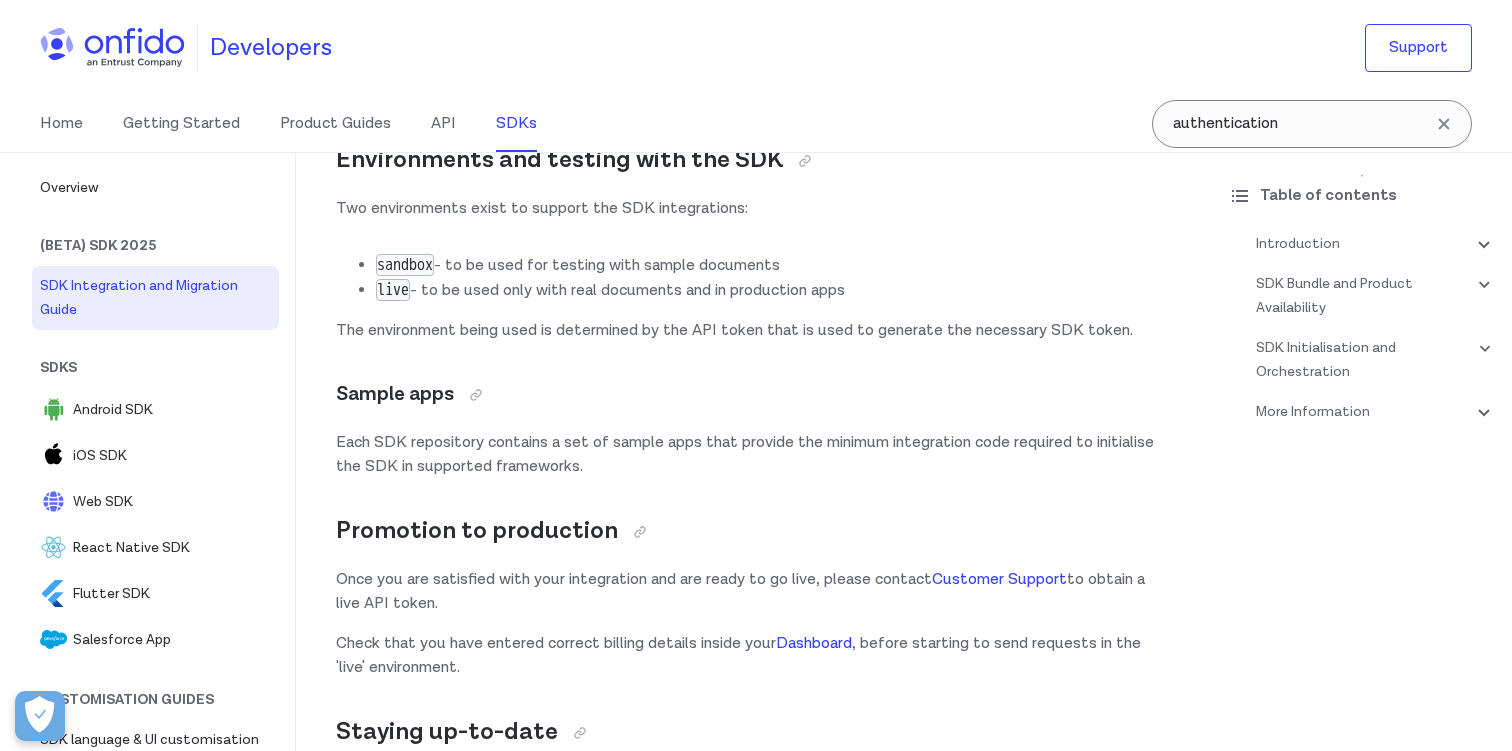 click on "Each SDK repository contains a set of sample apps that provide the minimum integration code required to initialise the SDK in supported frameworks." at bounding box center (754, 455) 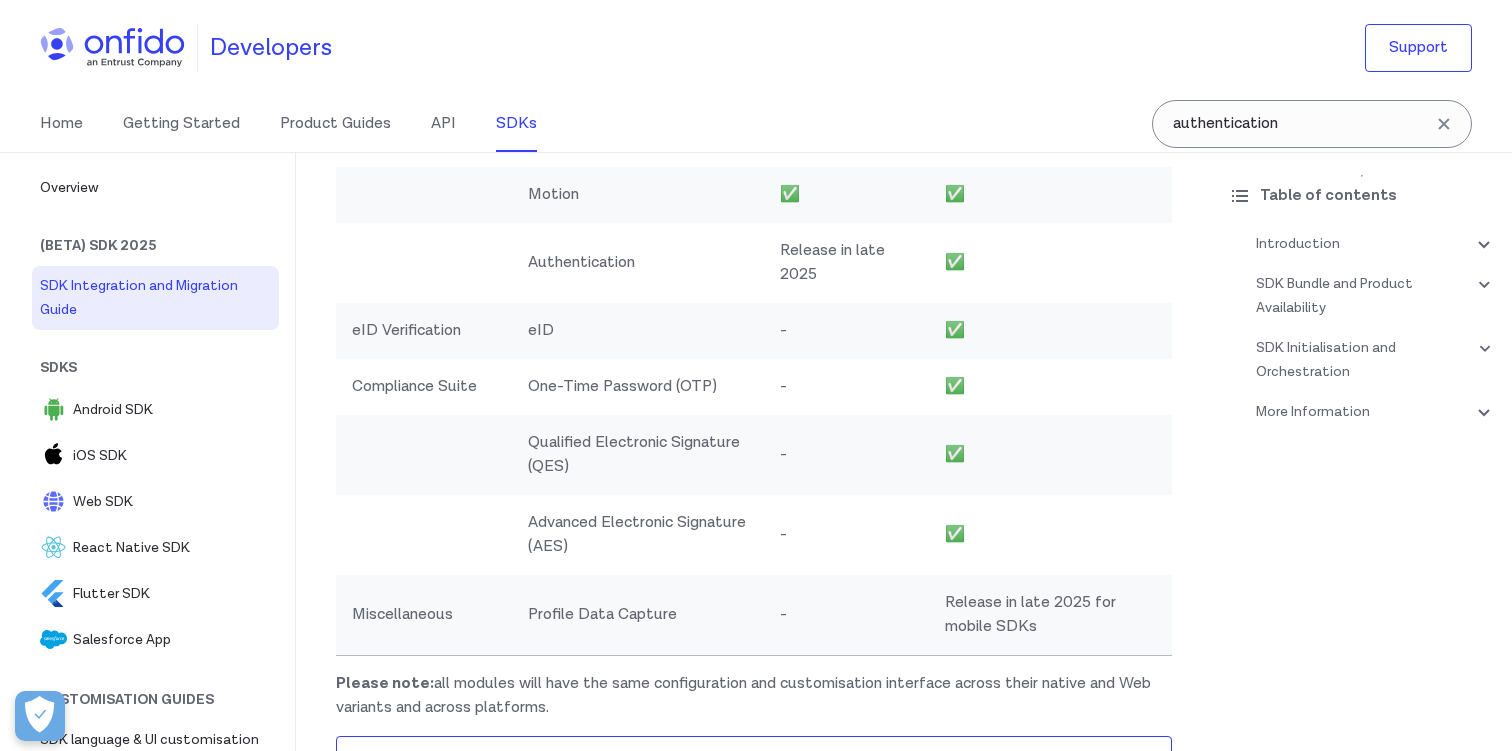 scroll, scrollTop: 3483, scrollLeft: 0, axis: vertical 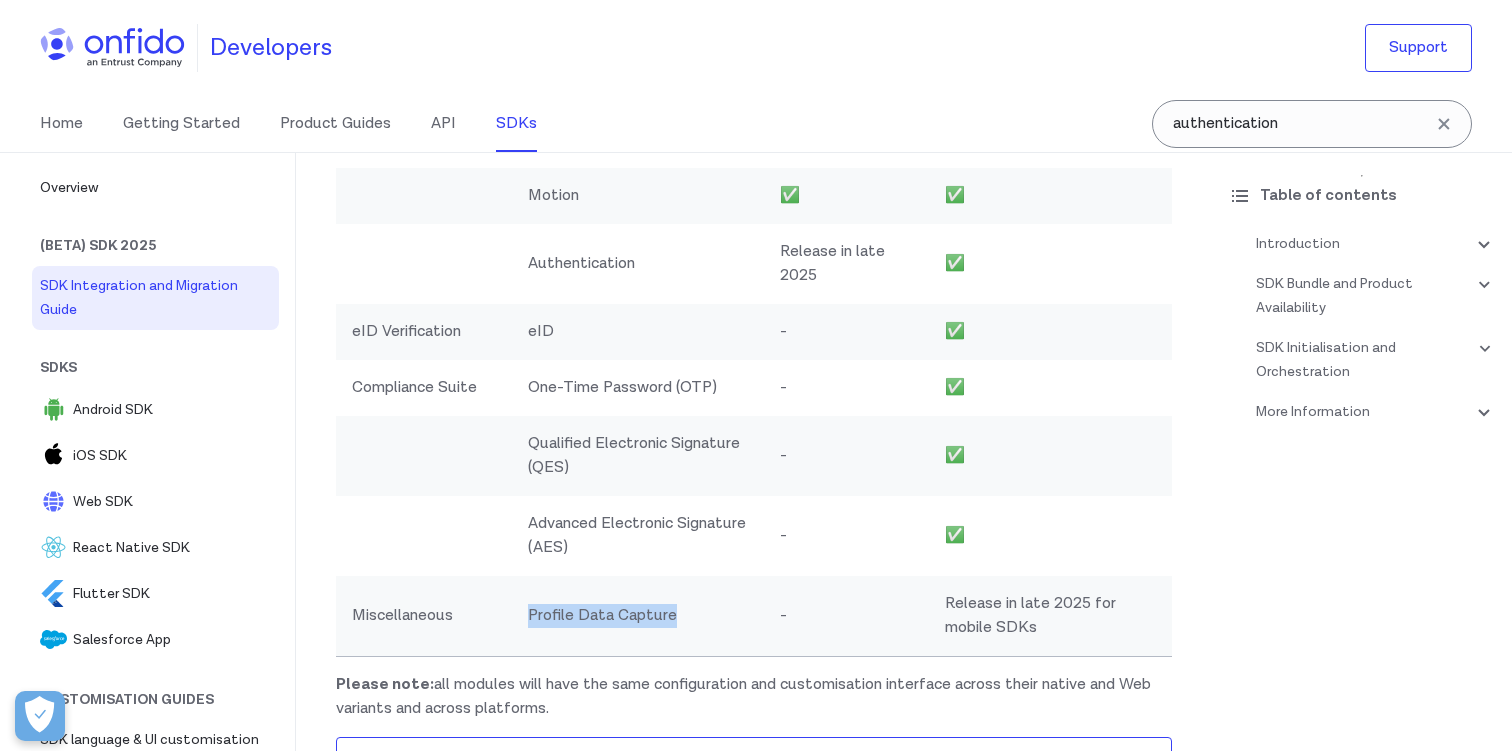 drag, startPoint x: 529, startPoint y: 611, endPoint x: 677, endPoint y: 617, distance: 148.12157 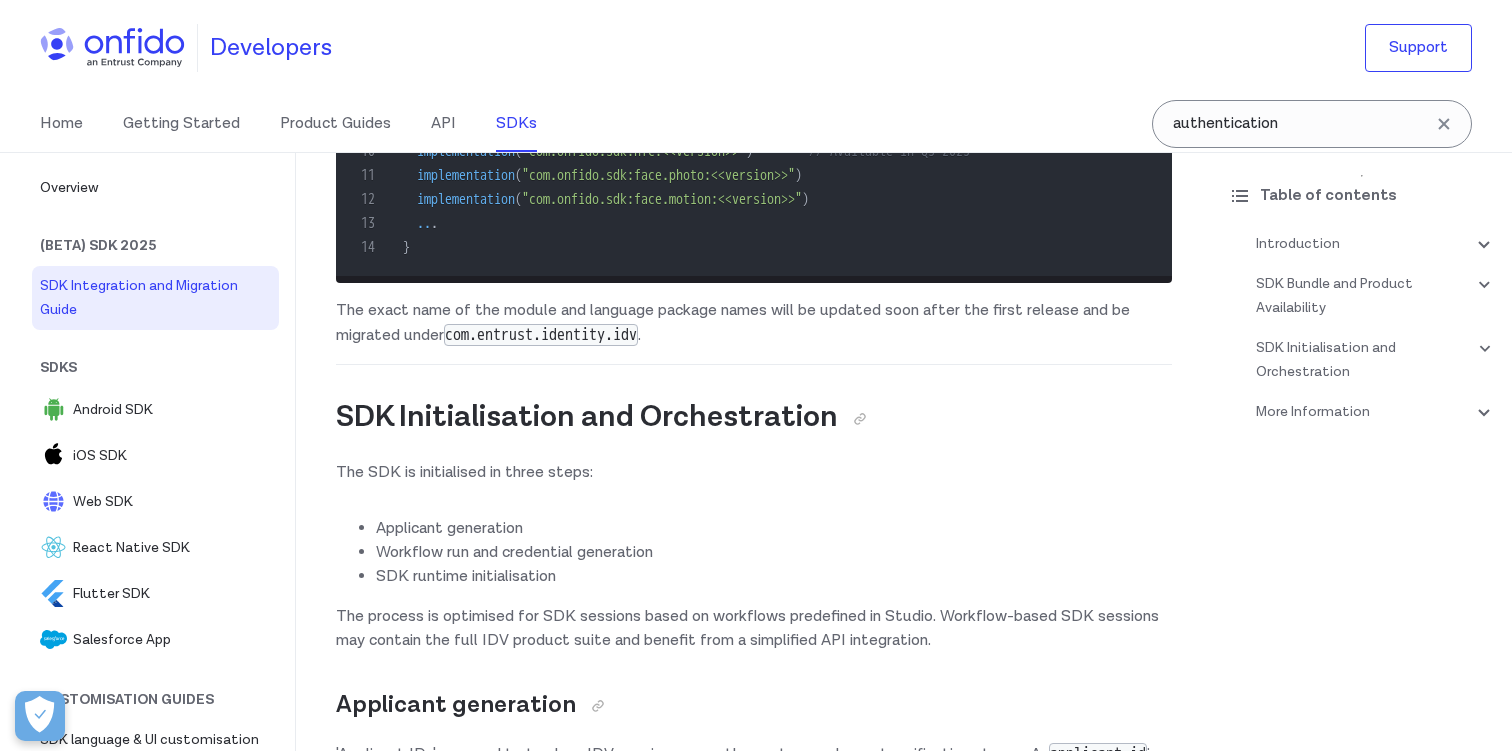 scroll, scrollTop: 6571, scrollLeft: 0, axis: vertical 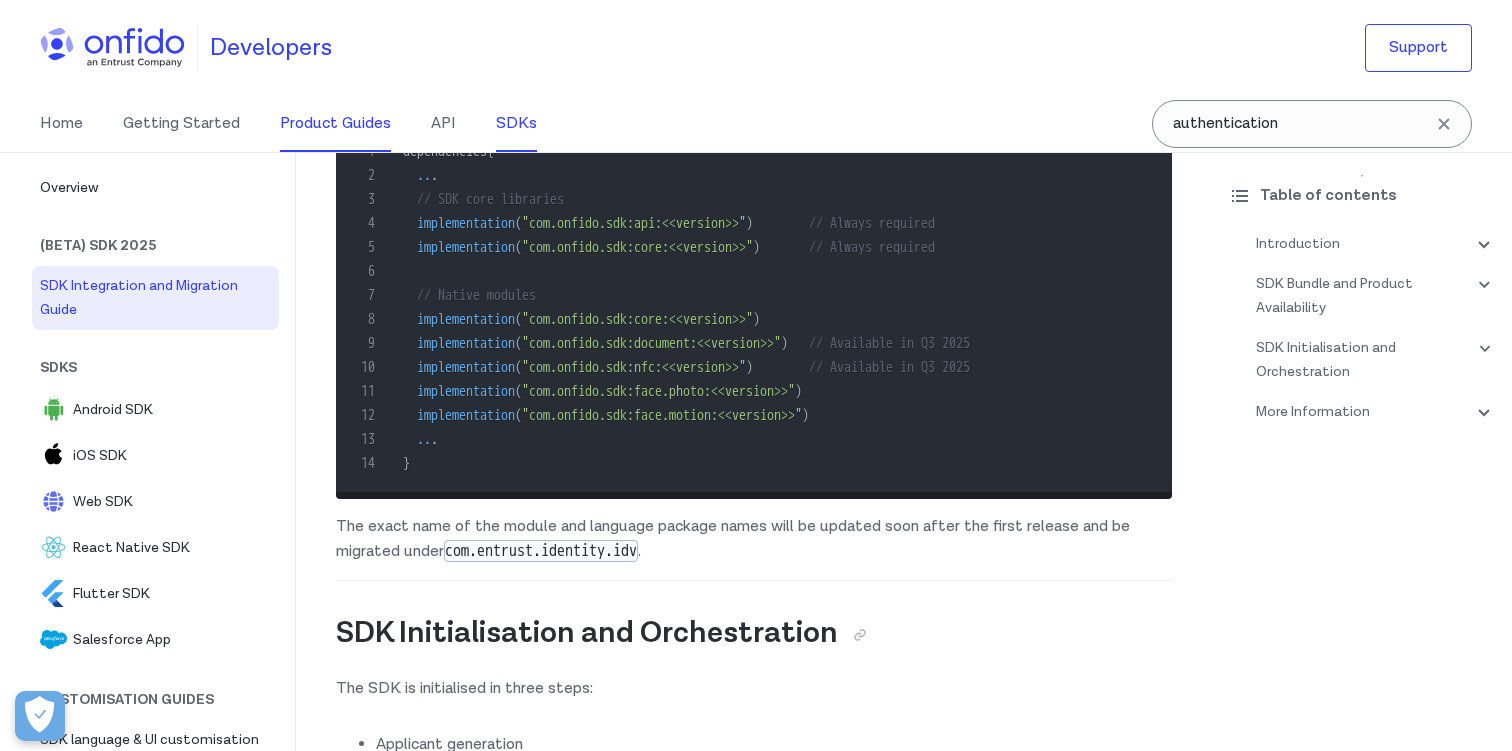 click on "Product Guides" at bounding box center (335, 124) 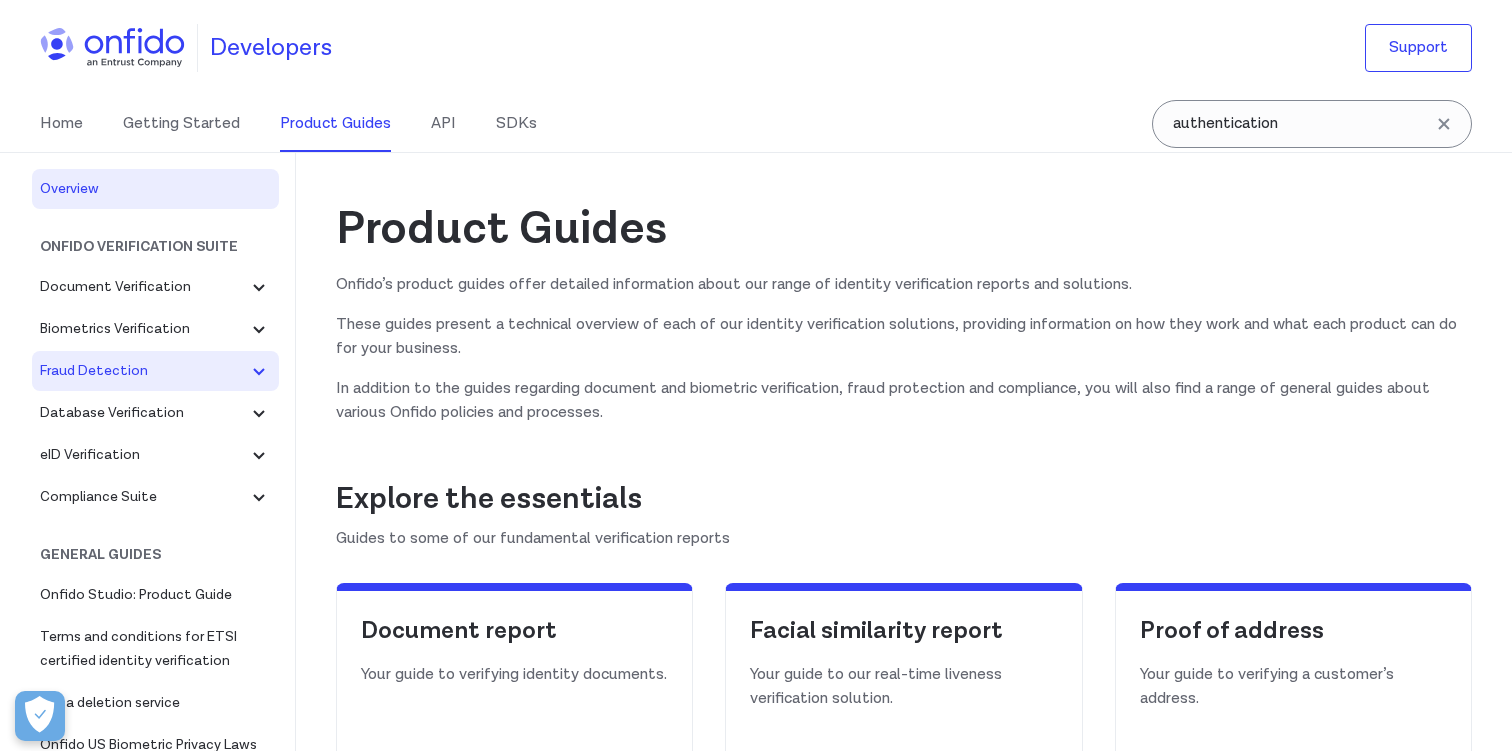 click 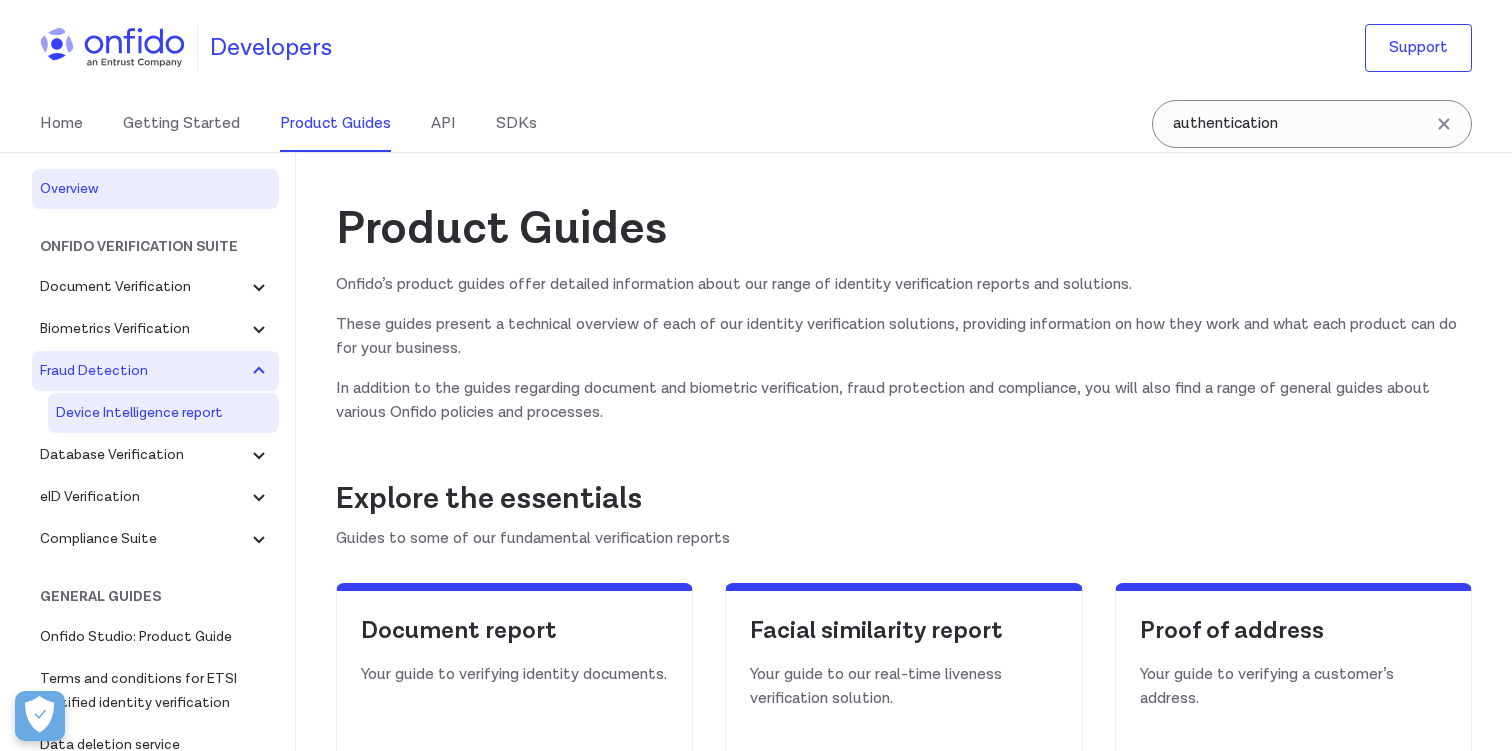 click on "Device Intelligence report" at bounding box center (163, 413) 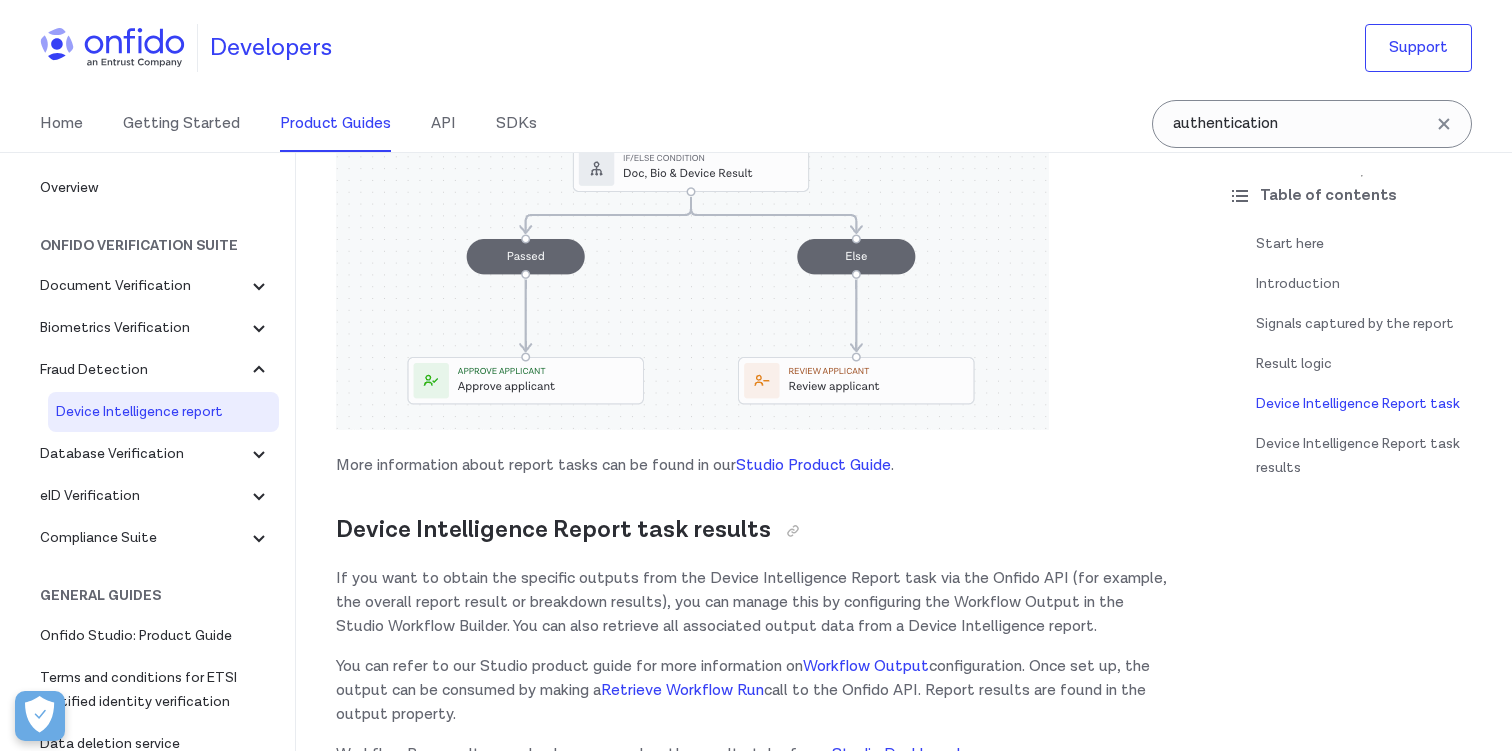 scroll, scrollTop: 2086, scrollLeft: 0, axis: vertical 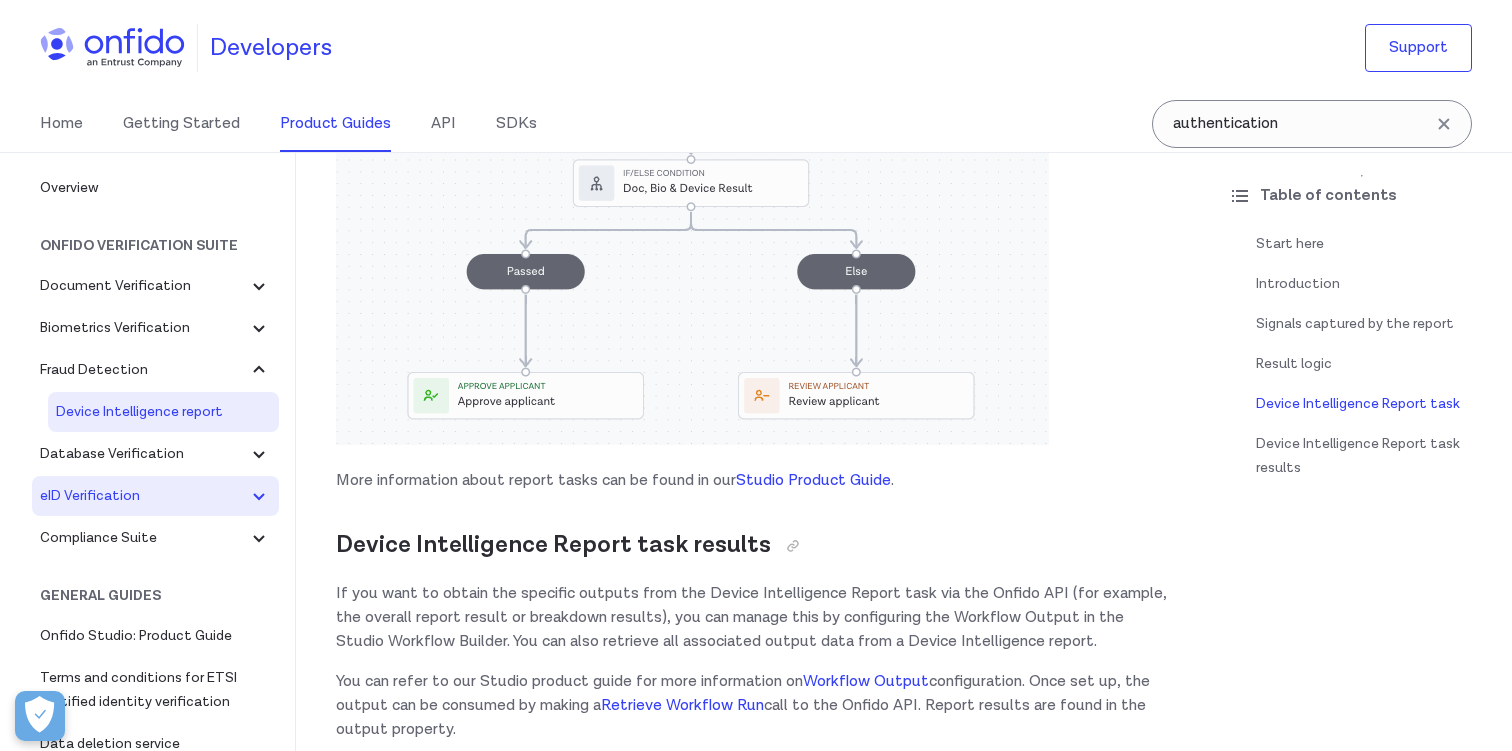 click on "eID Verification" at bounding box center [155, 496] 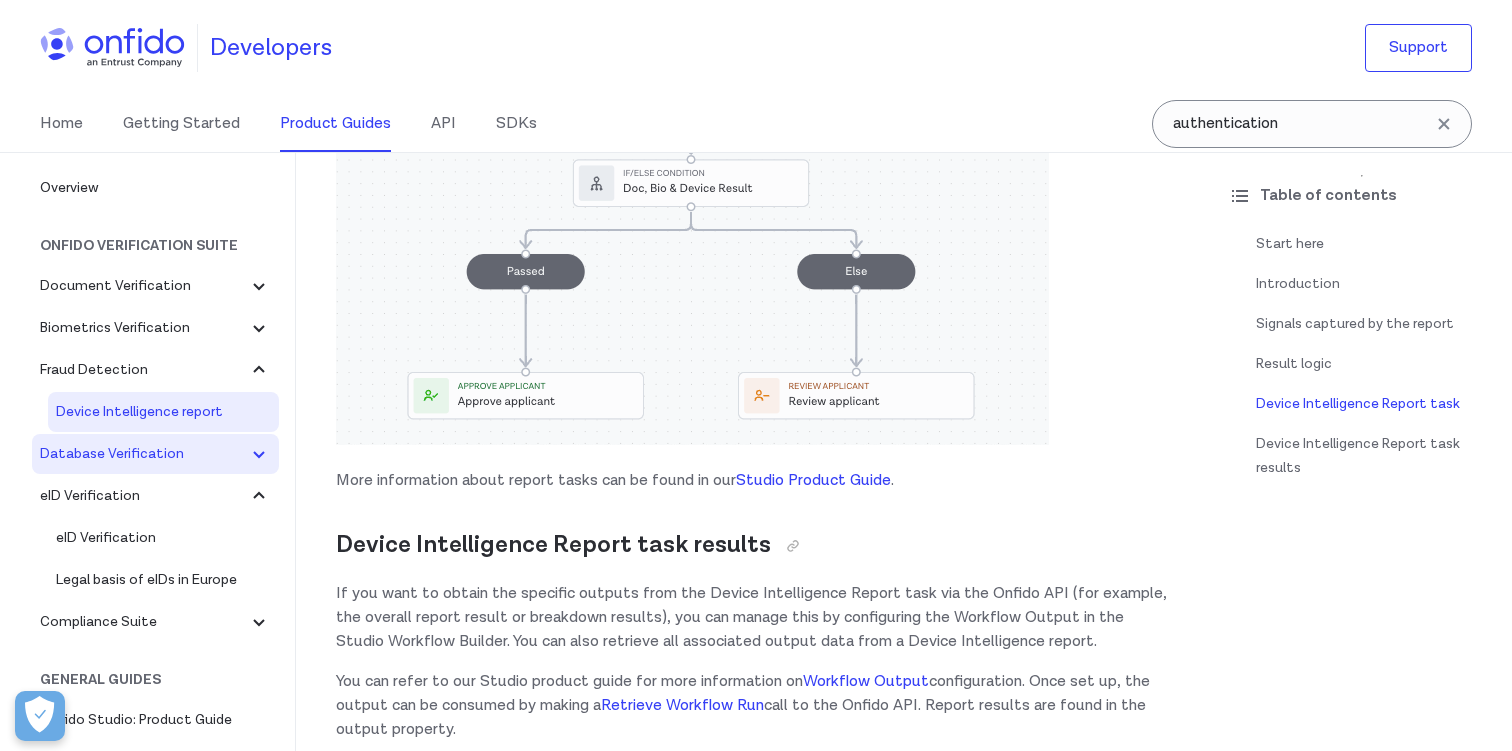 click 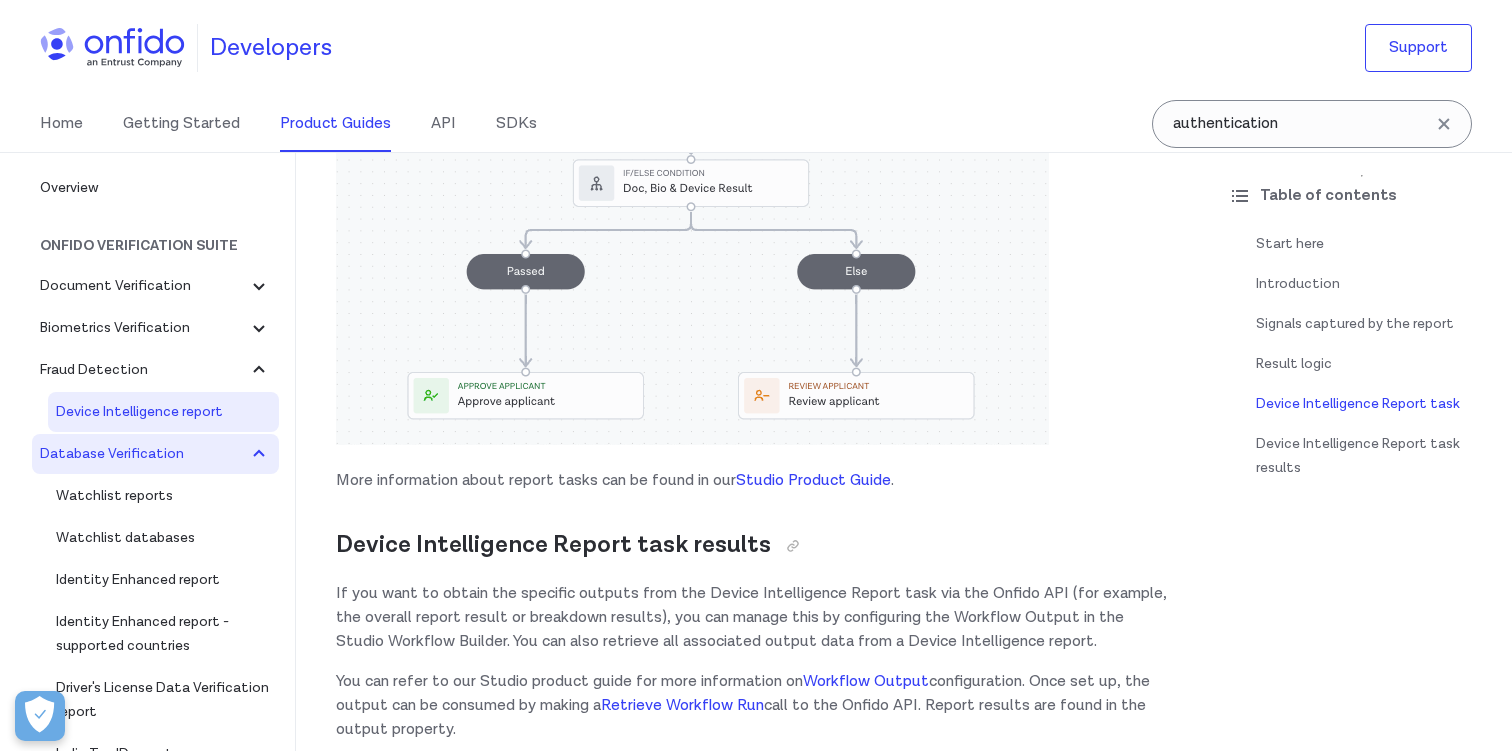 click 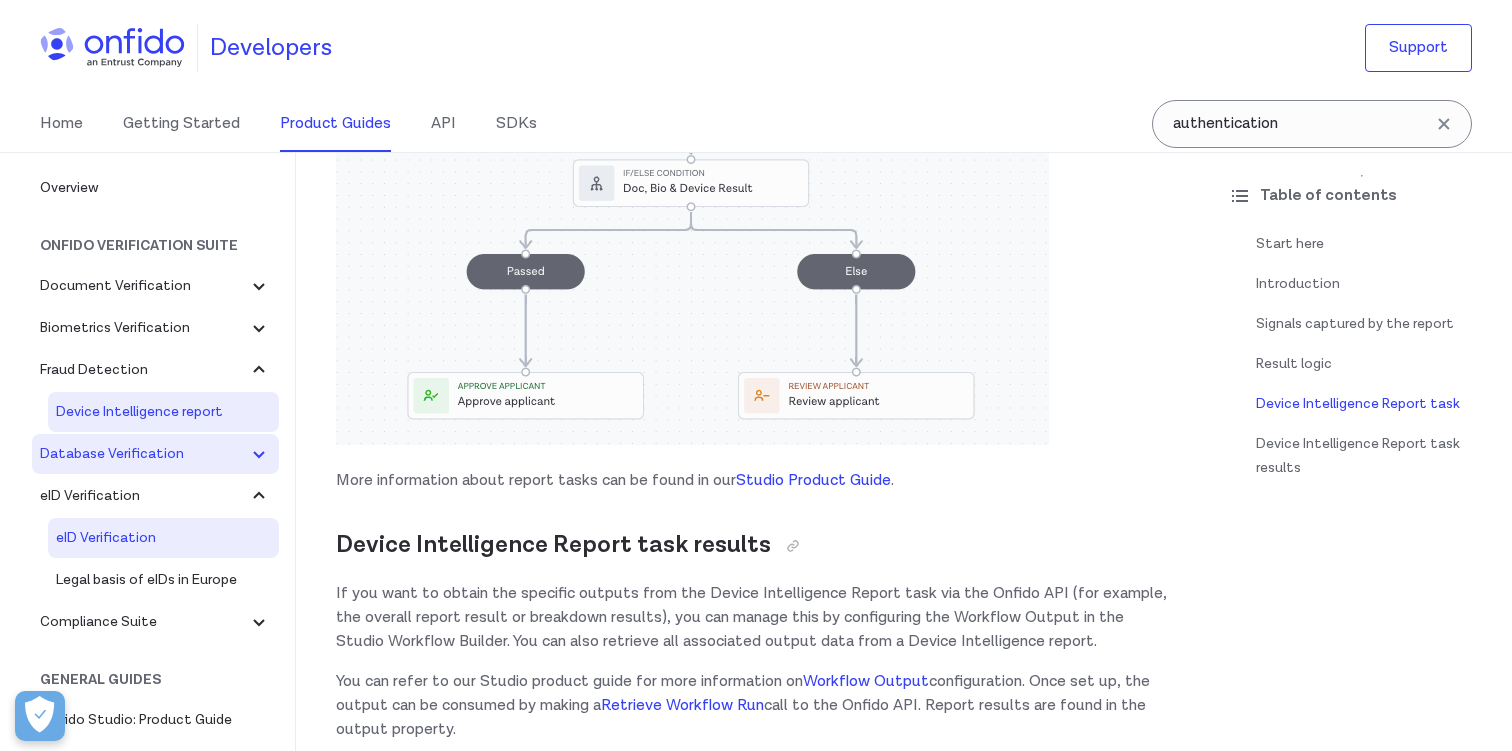 click on "eID Verification" at bounding box center [163, 538] 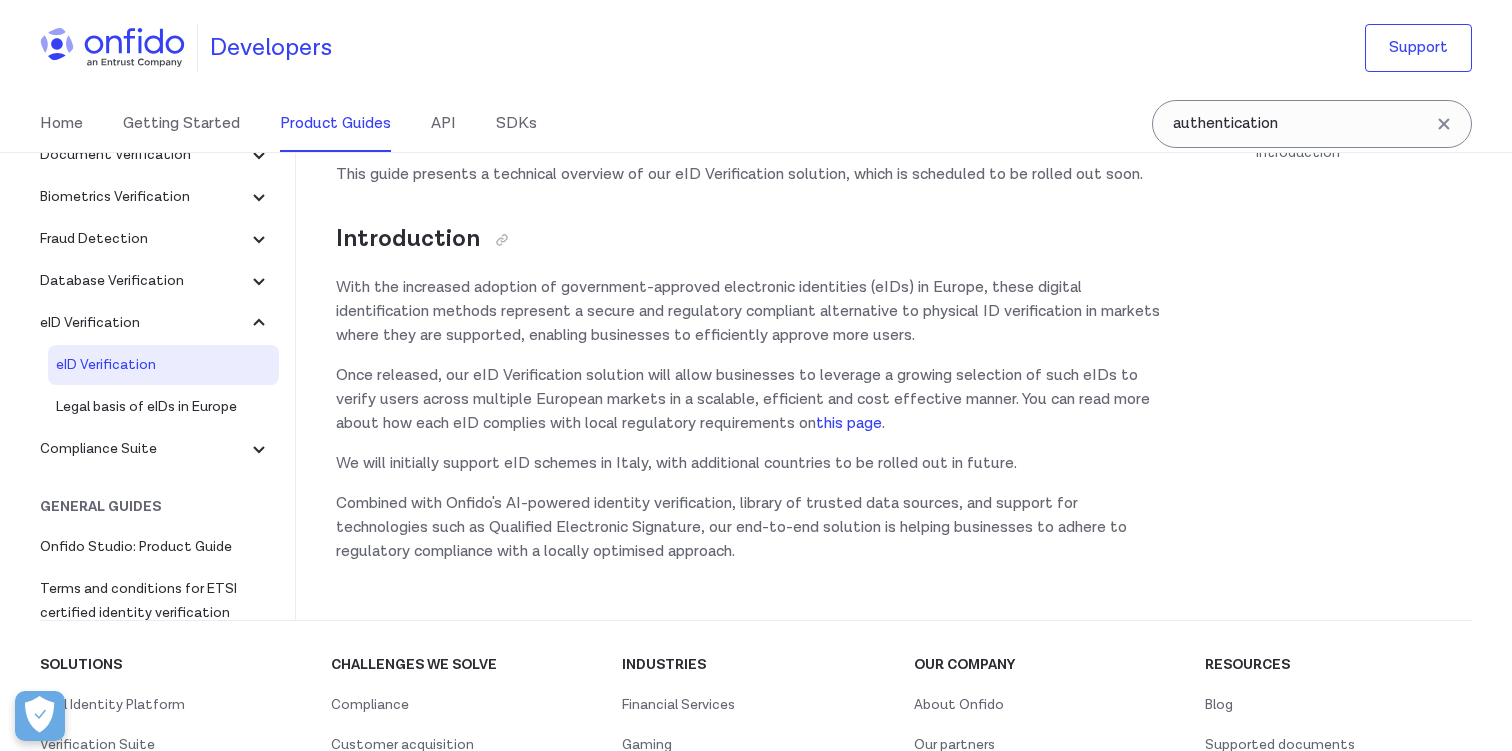 scroll, scrollTop: 180, scrollLeft: 0, axis: vertical 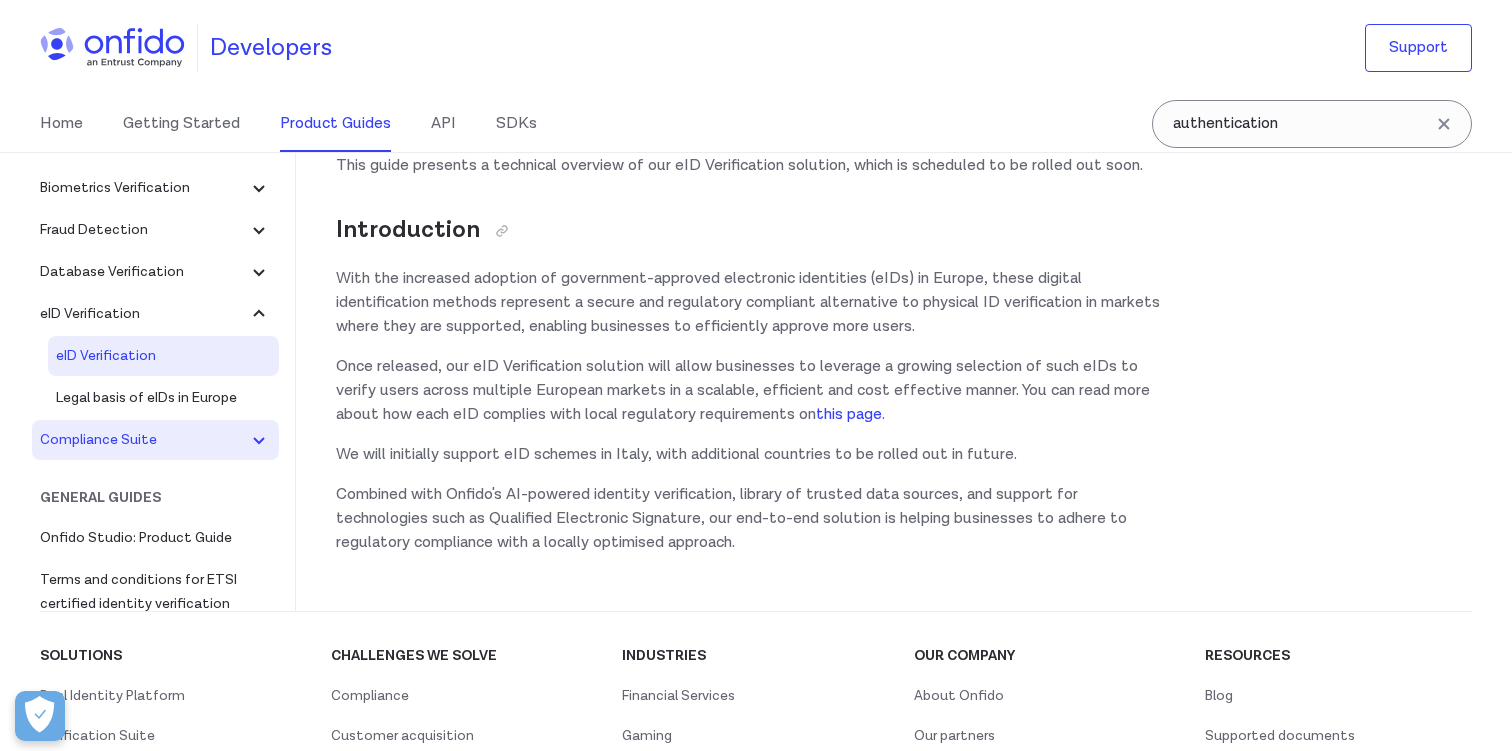 click 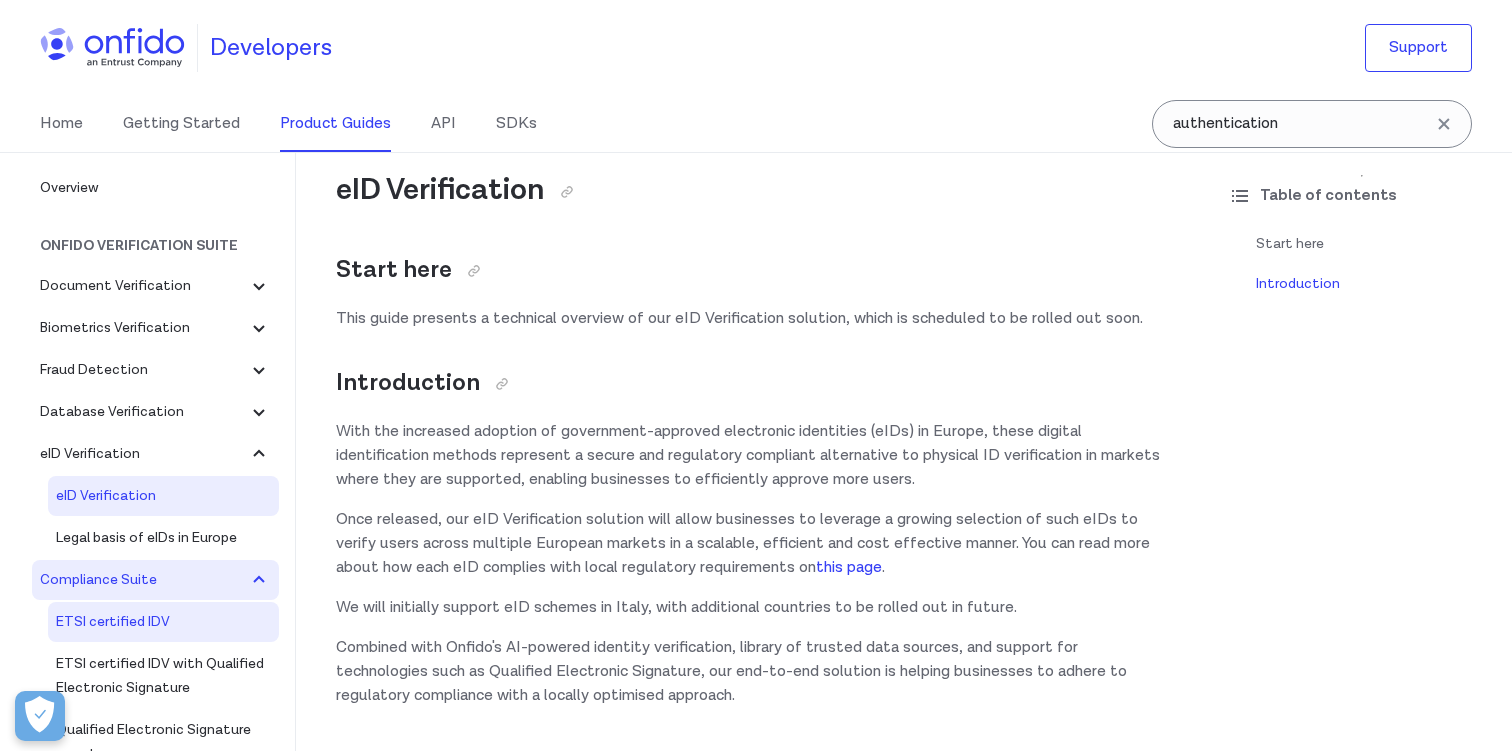 scroll, scrollTop: 0, scrollLeft: 0, axis: both 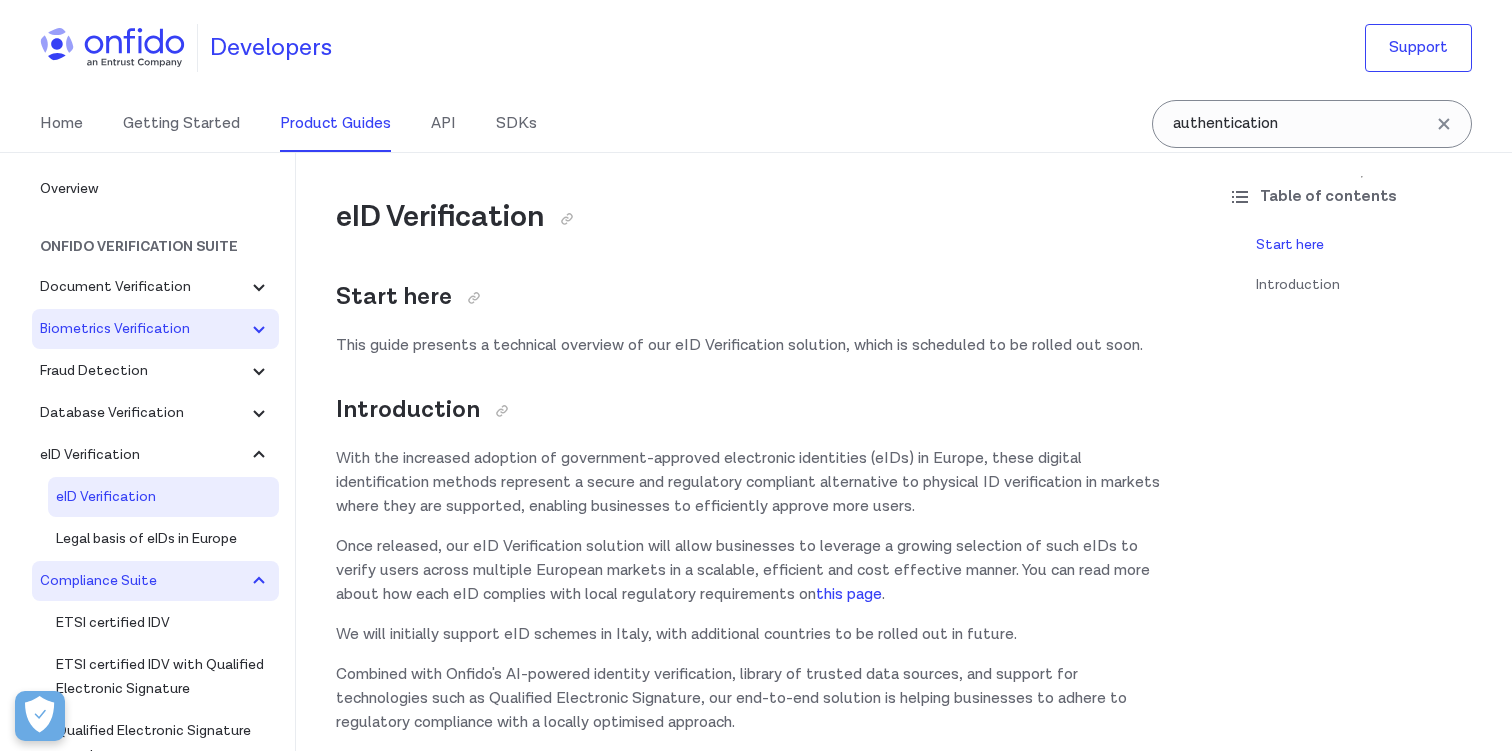 click 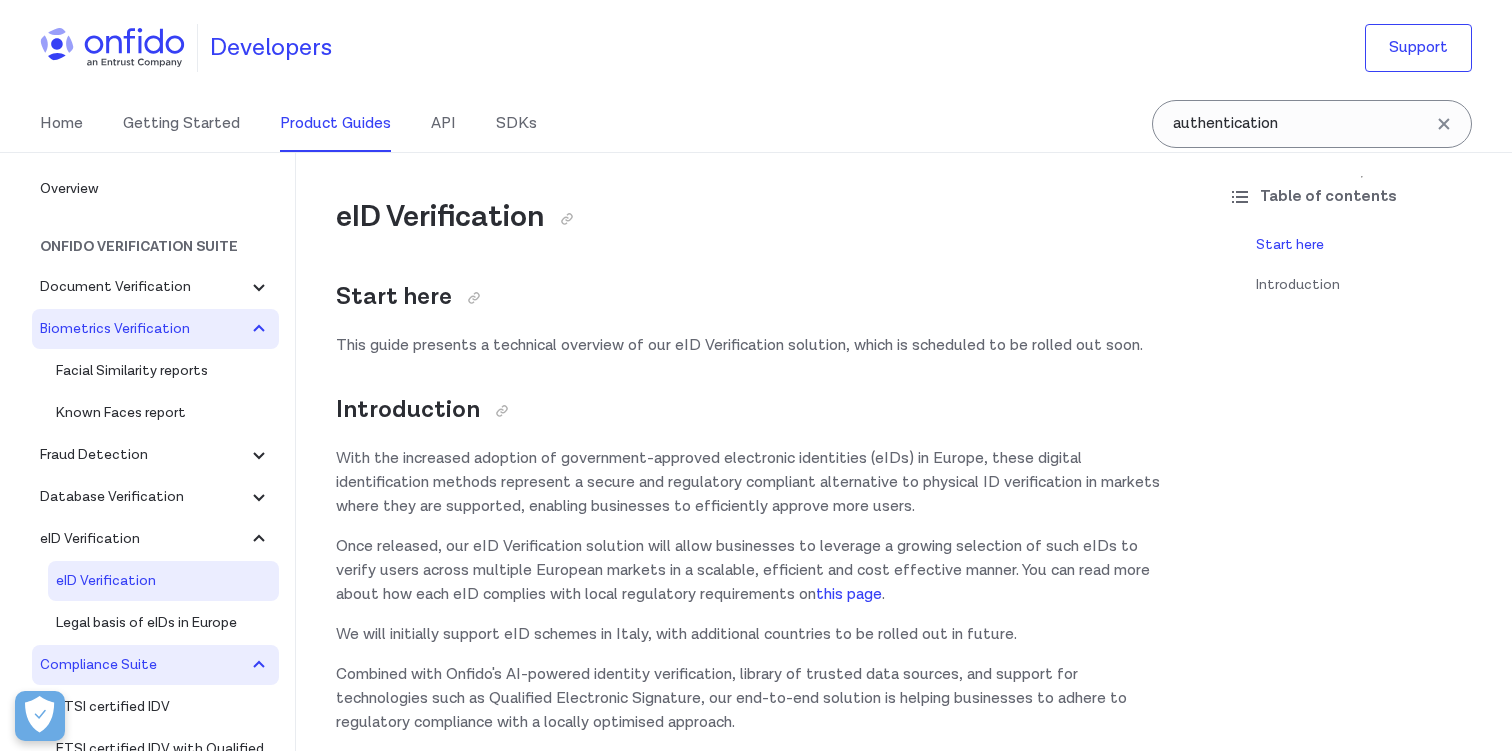 click 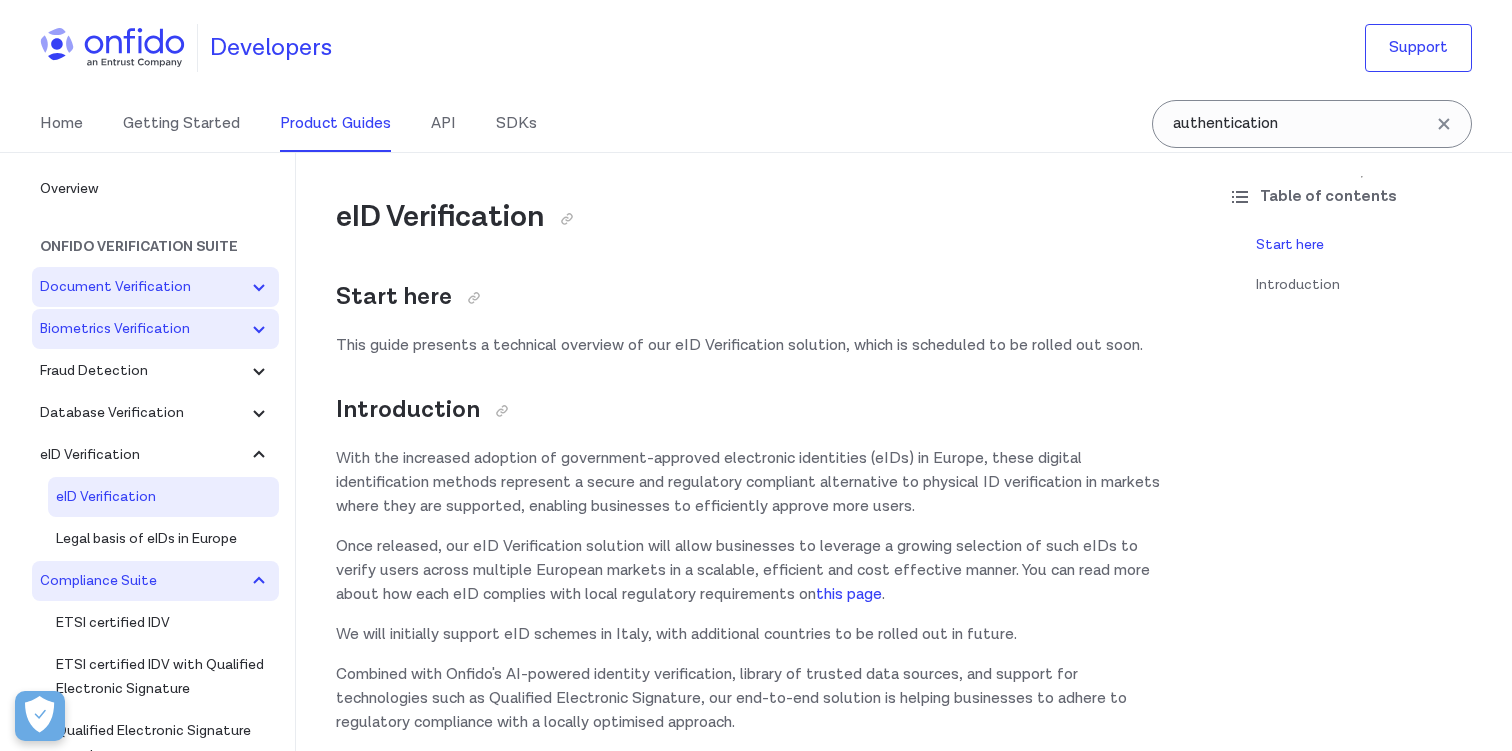 click 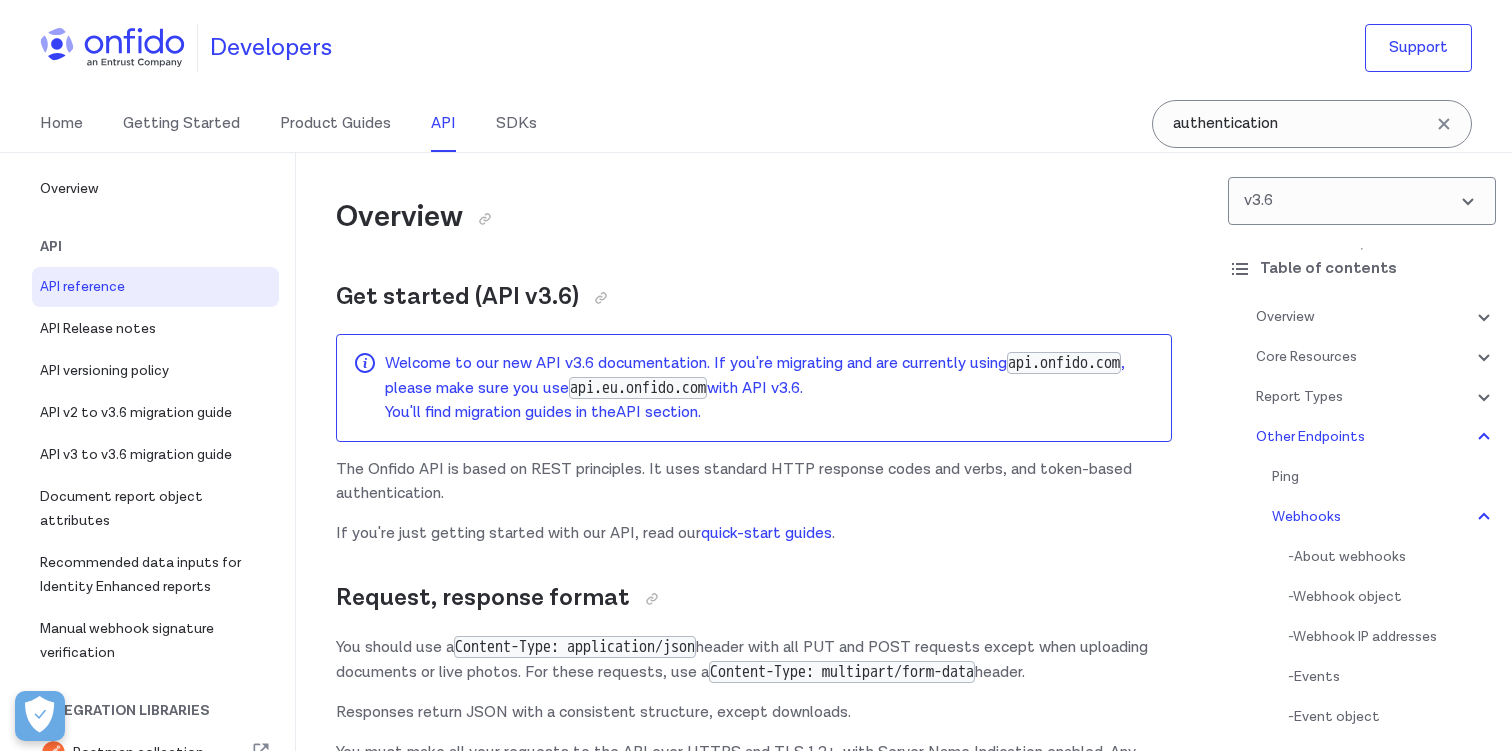 scroll, scrollTop: 177966, scrollLeft: 0, axis: vertical 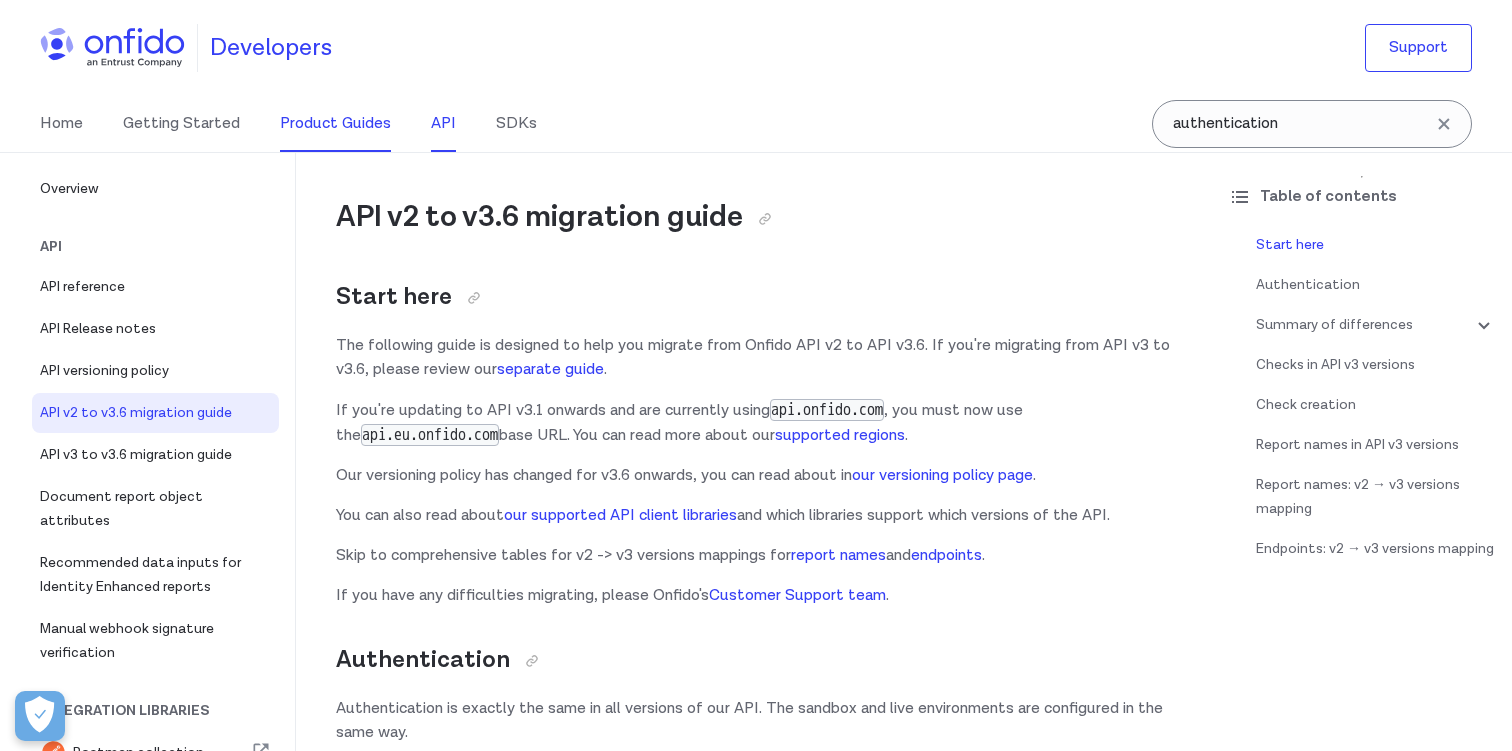 click on "Product Guides" at bounding box center (335, 124) 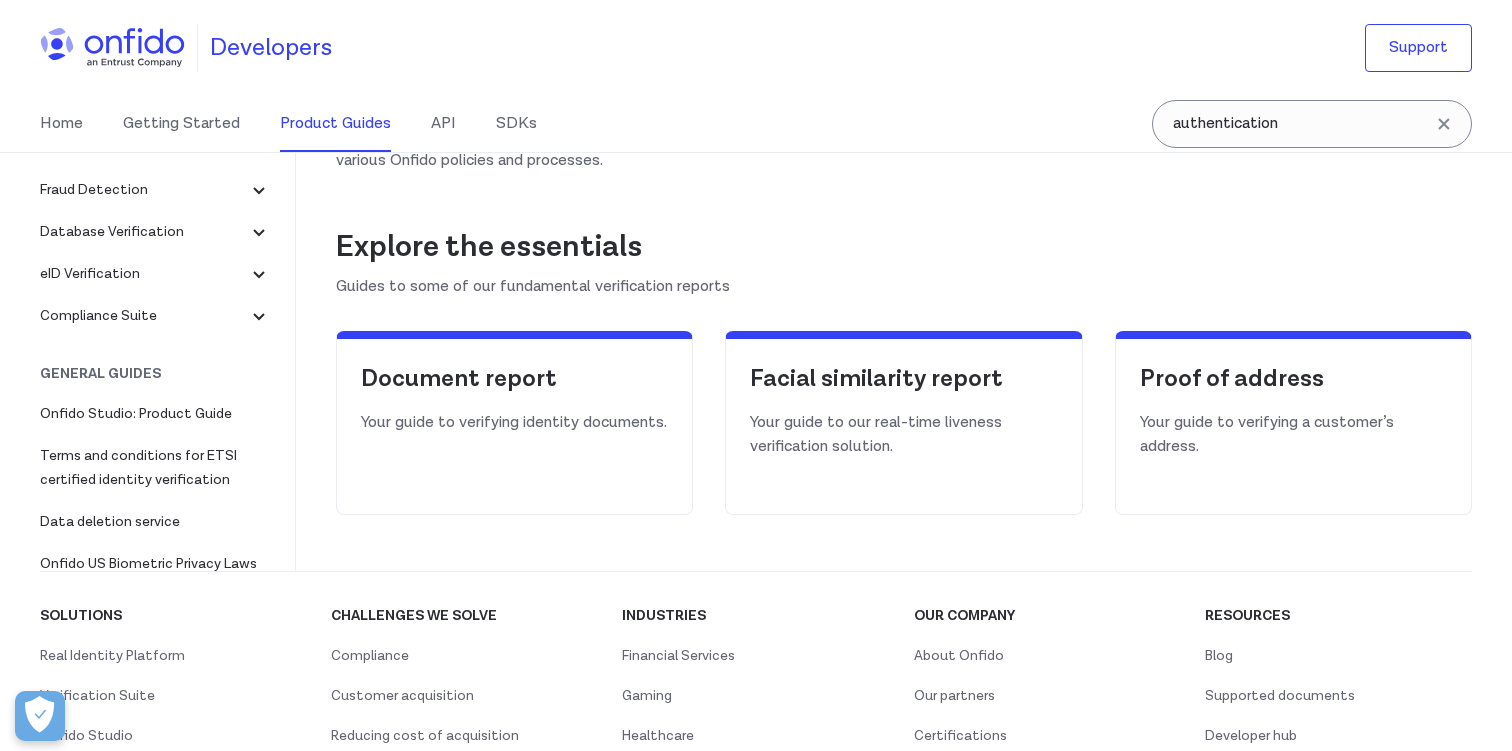 scroll, scrollTop: 0, scrollLeft: 0, axis: both 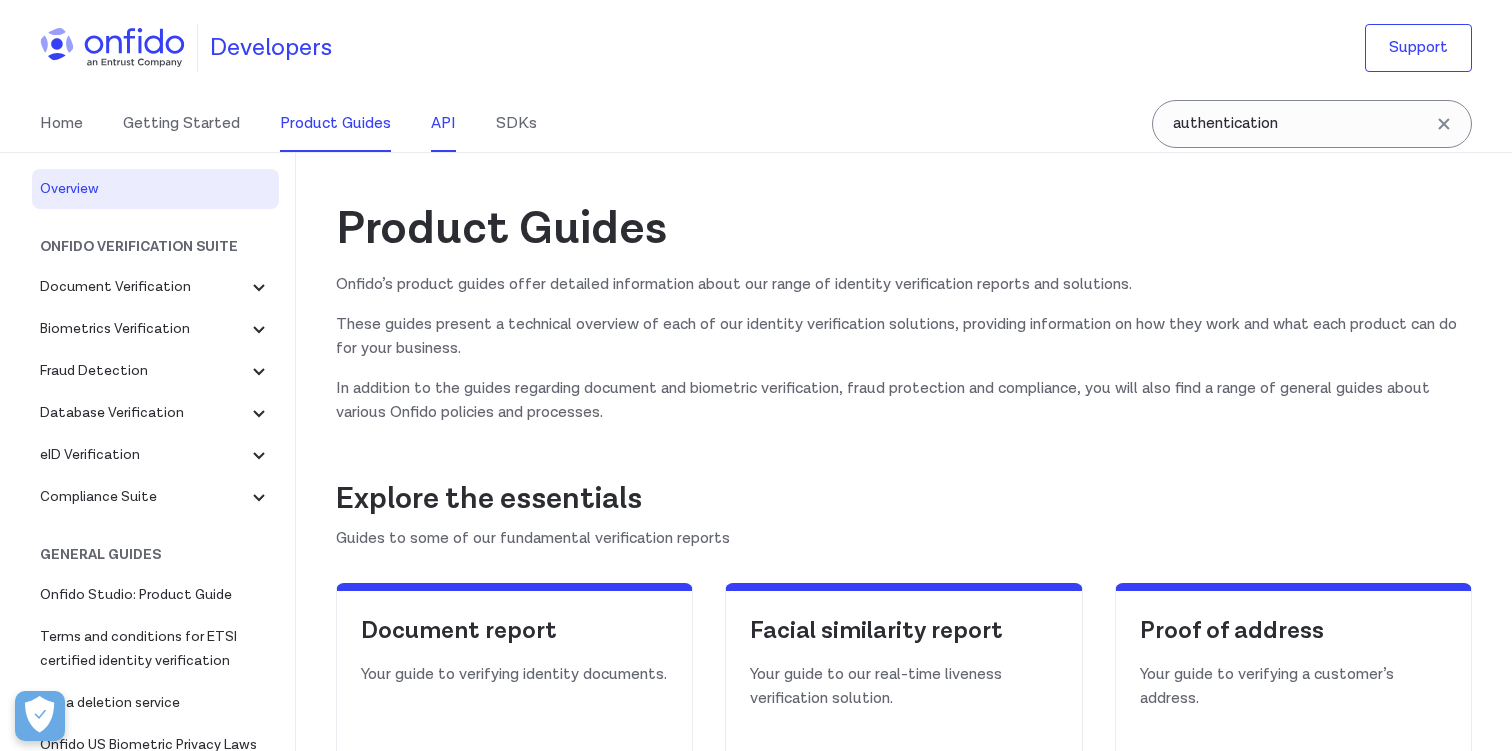 click on "API" at bounding box center [443, 124] 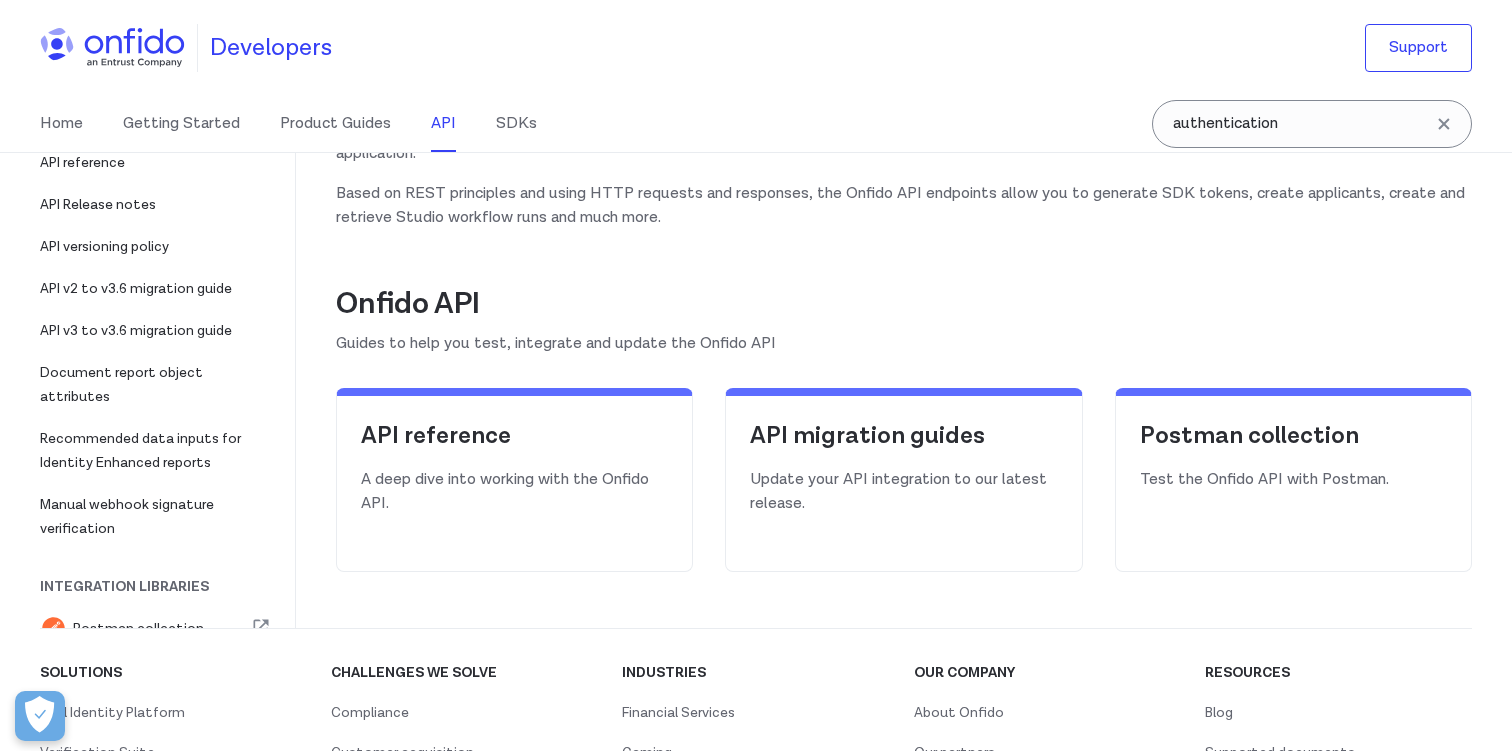 scroll, scrollTop: 157, scrollLeft: 0, axis: vertical 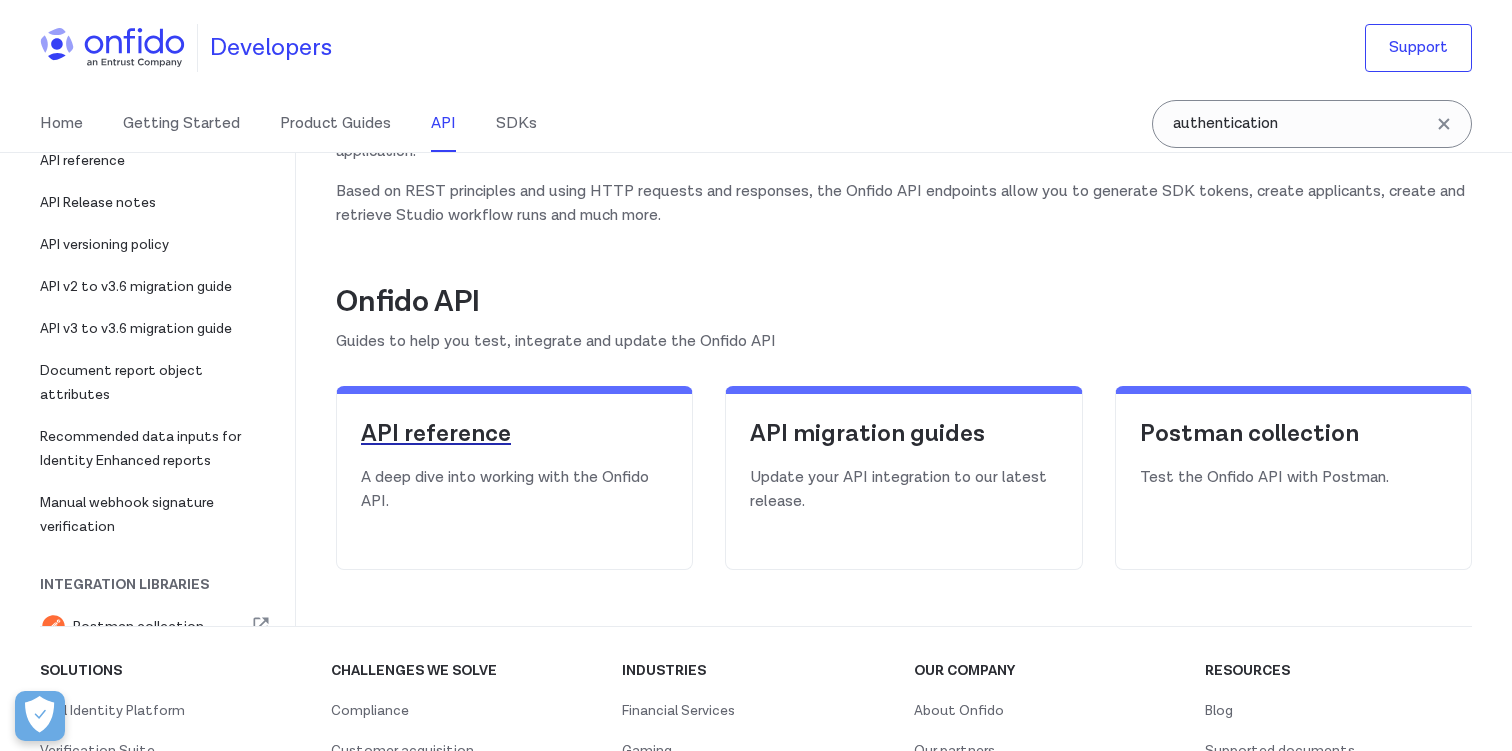 click on "API reference" at bounding box center (514, 442) 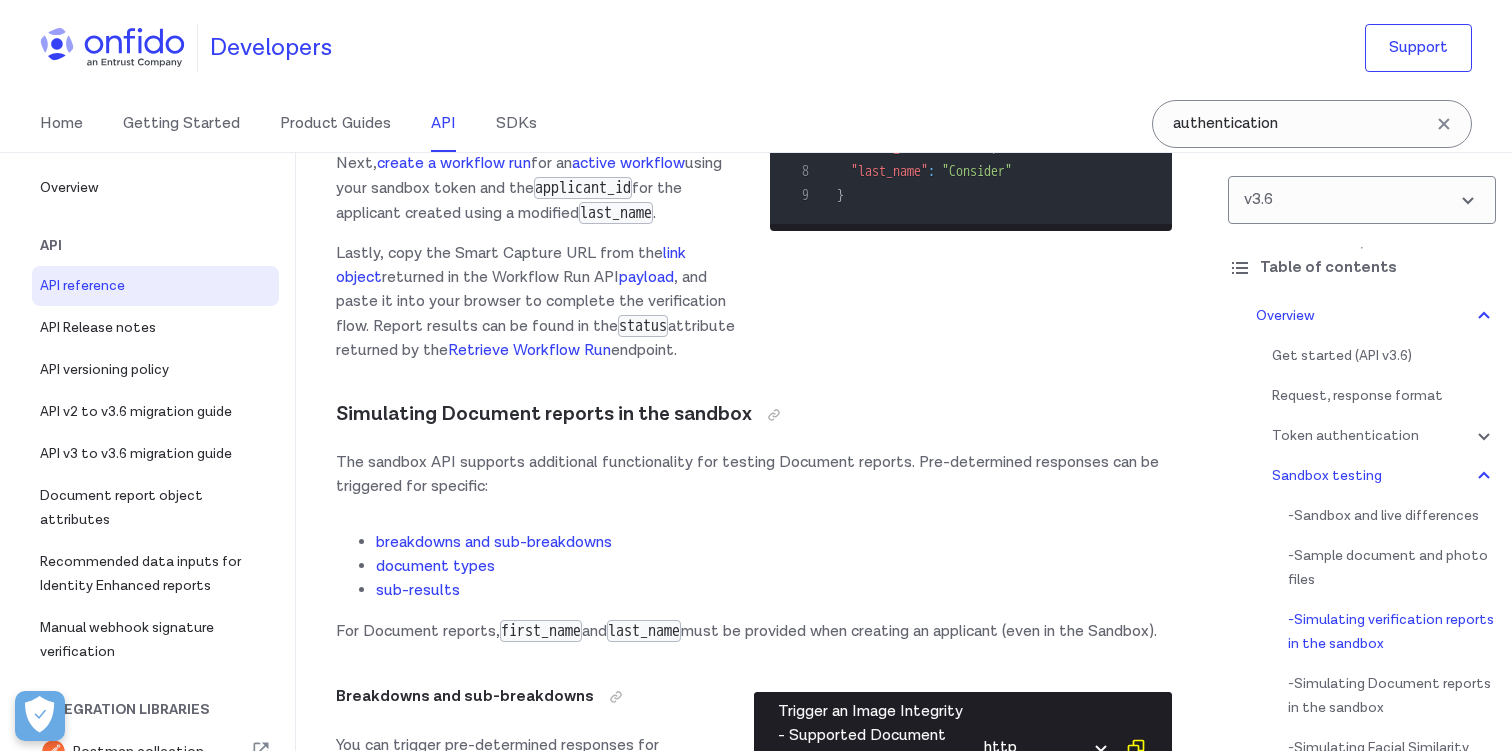 scroll, scrollTop: 5173, scrollLeft: 0, axis: vertical 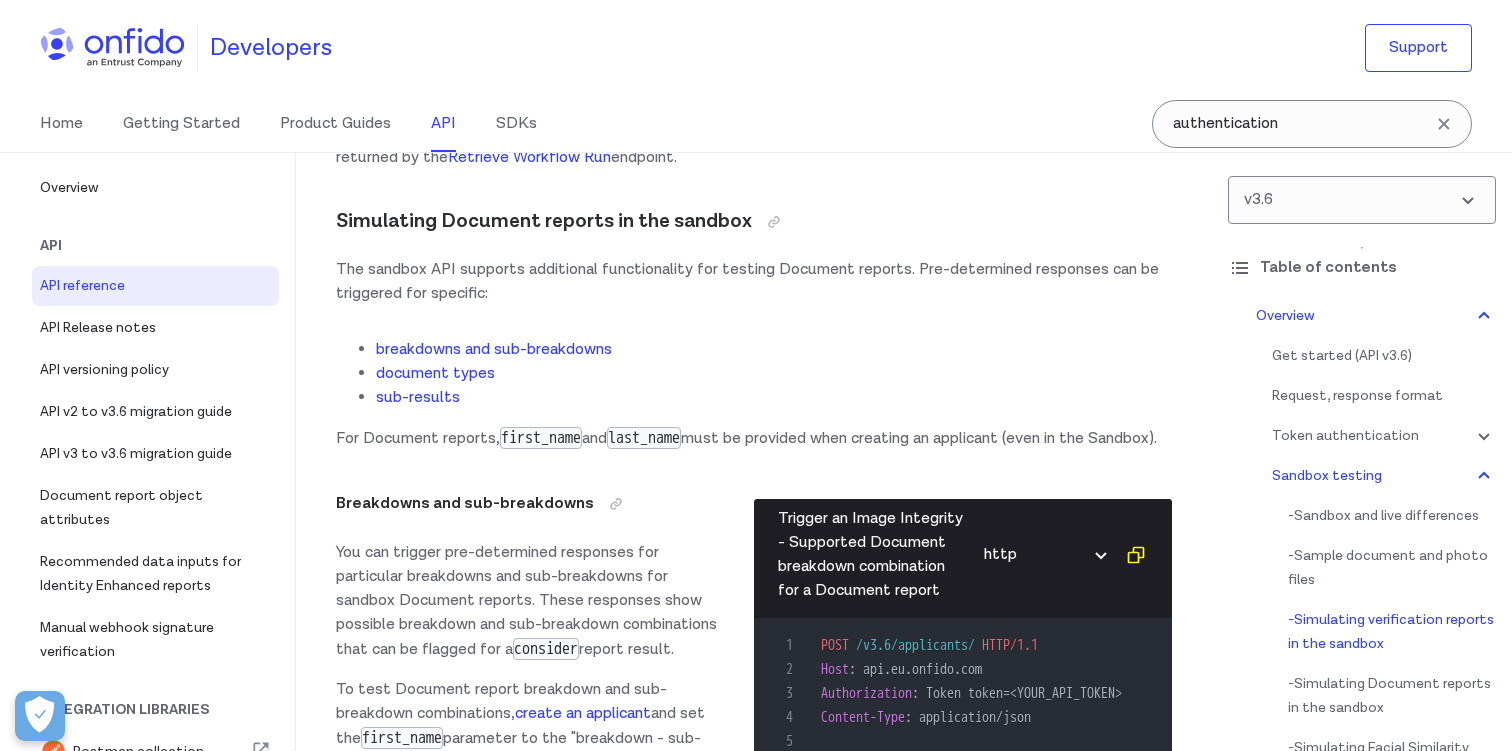 click 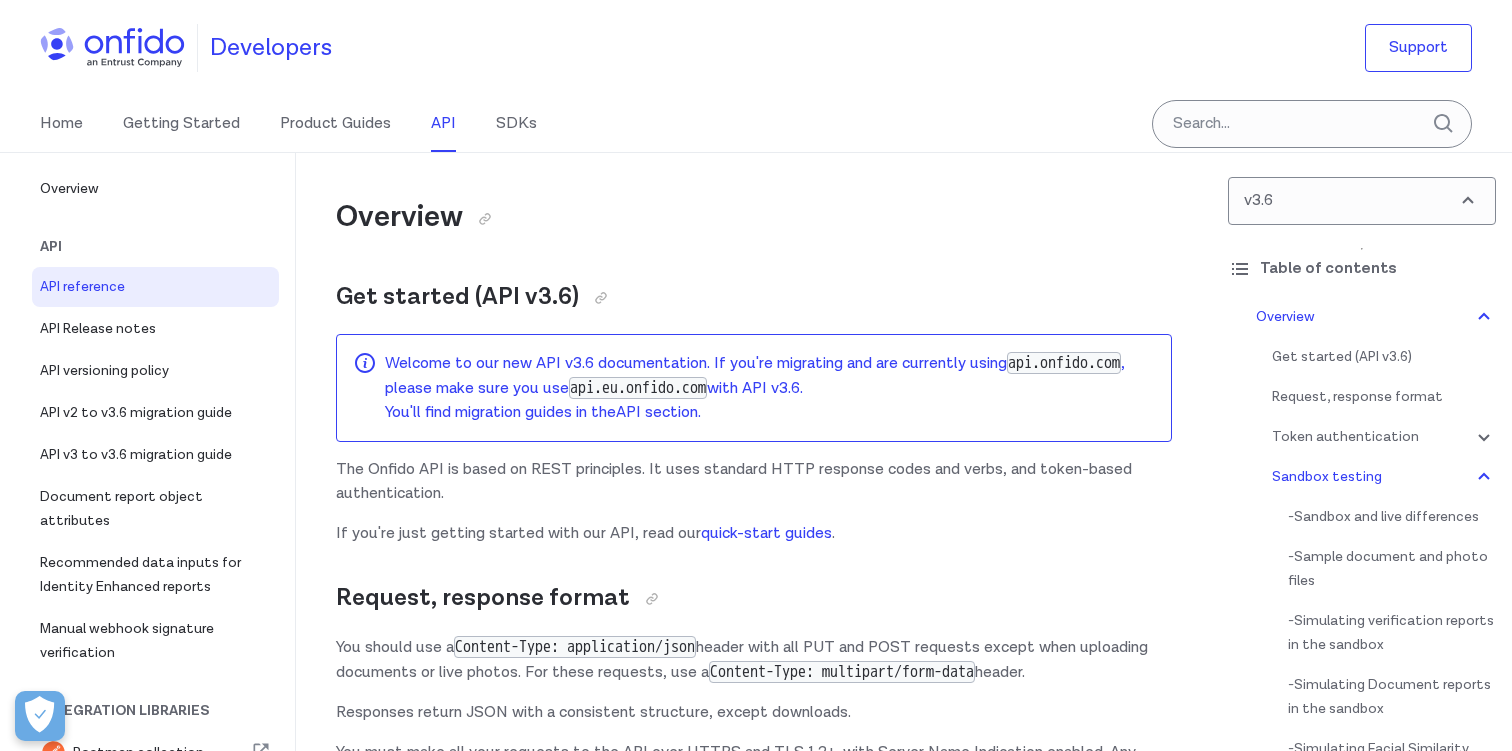 scroll, scrollTop: 3335, scrollLeft: 0, axis: vertical 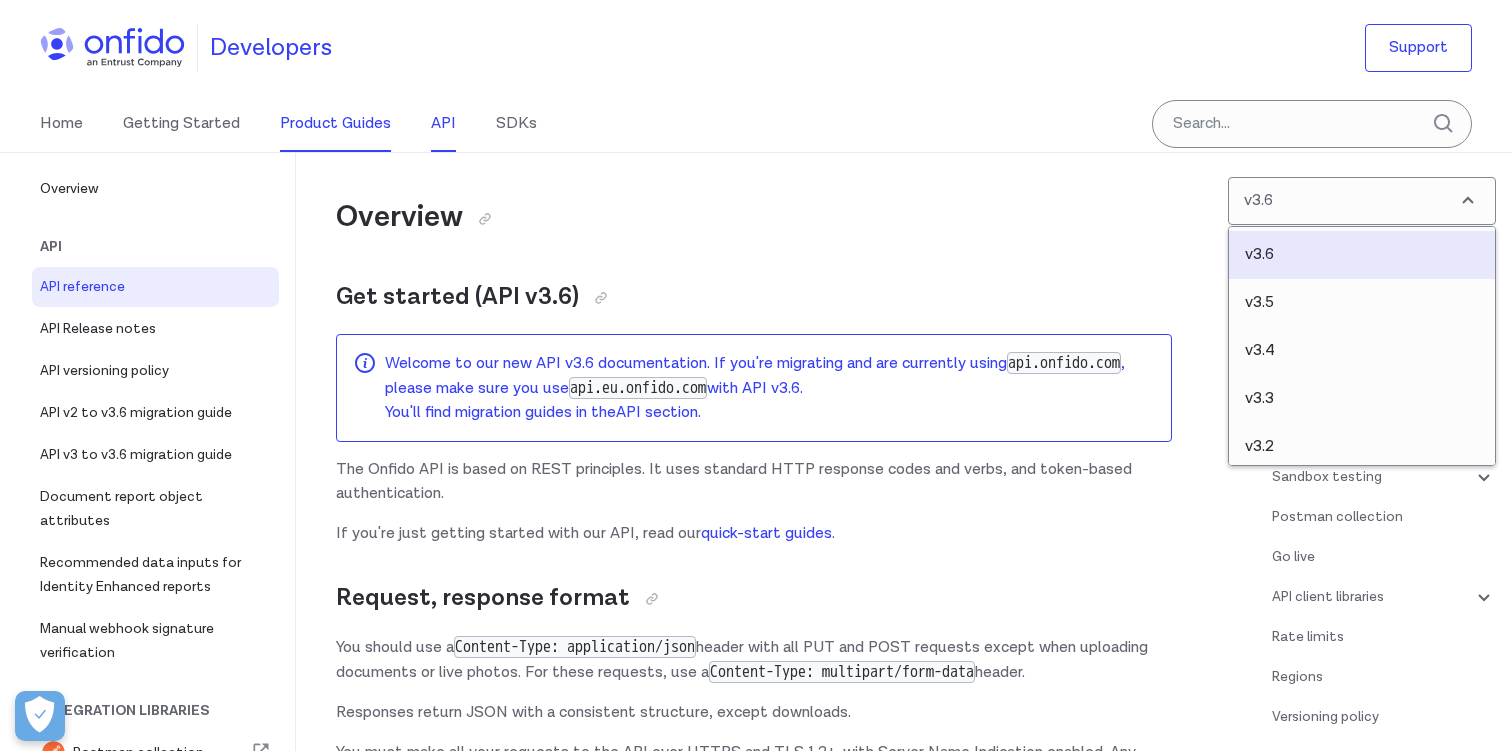 click on "Product Guides" at bounding box center (335, 124) 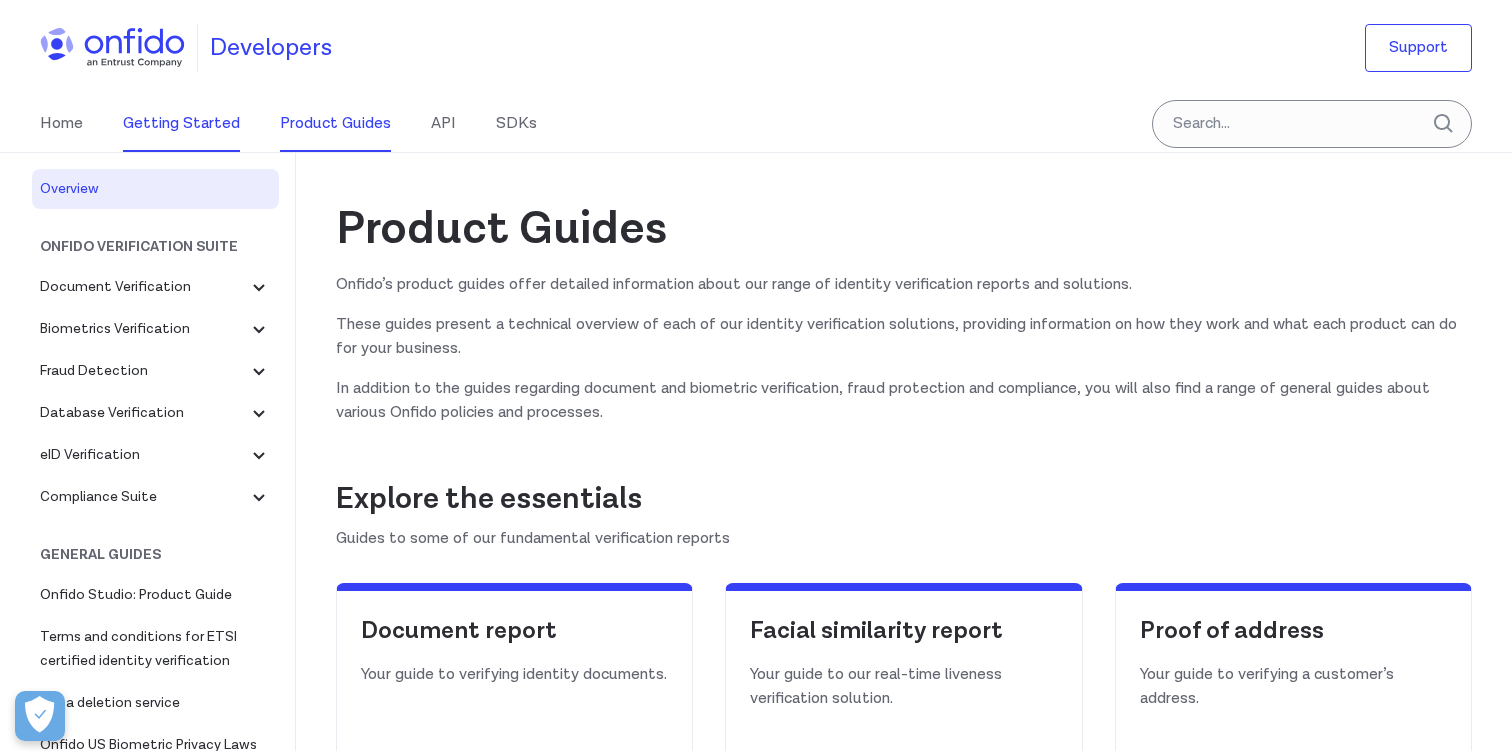 click on "Getting Started" at bounding box center (181, 124) 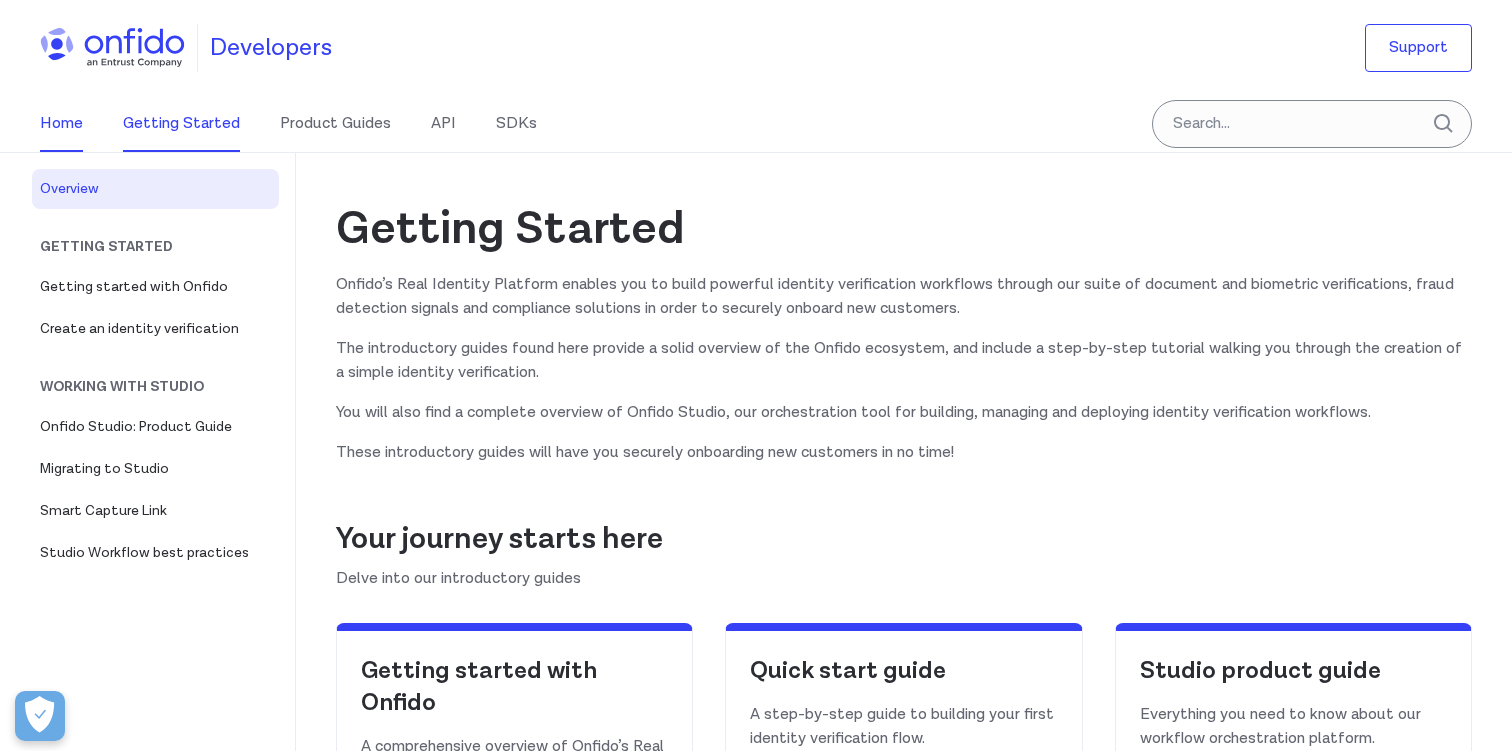 click on "Home" at bounding box center (61, 124) 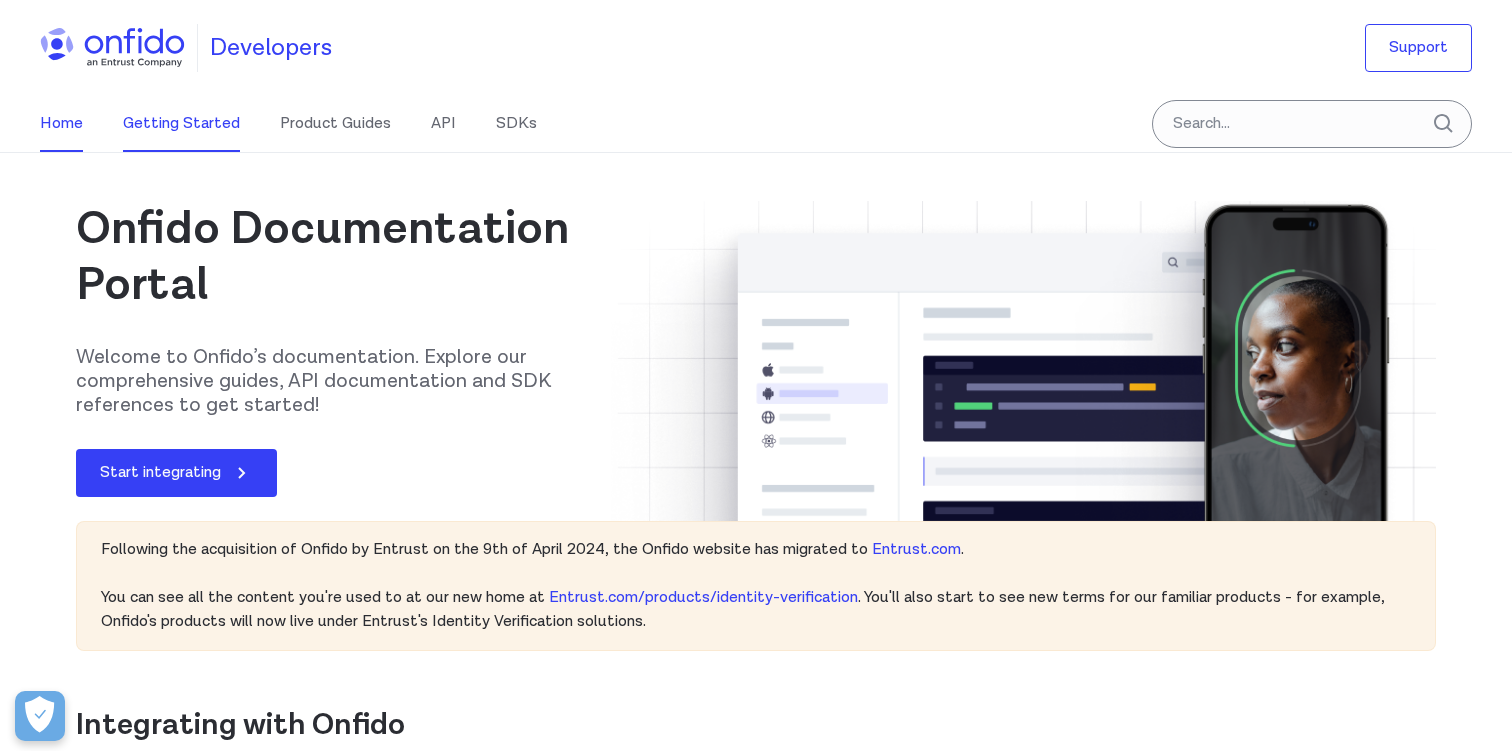 click on "Getting Started" at bounding box center (181, 124) 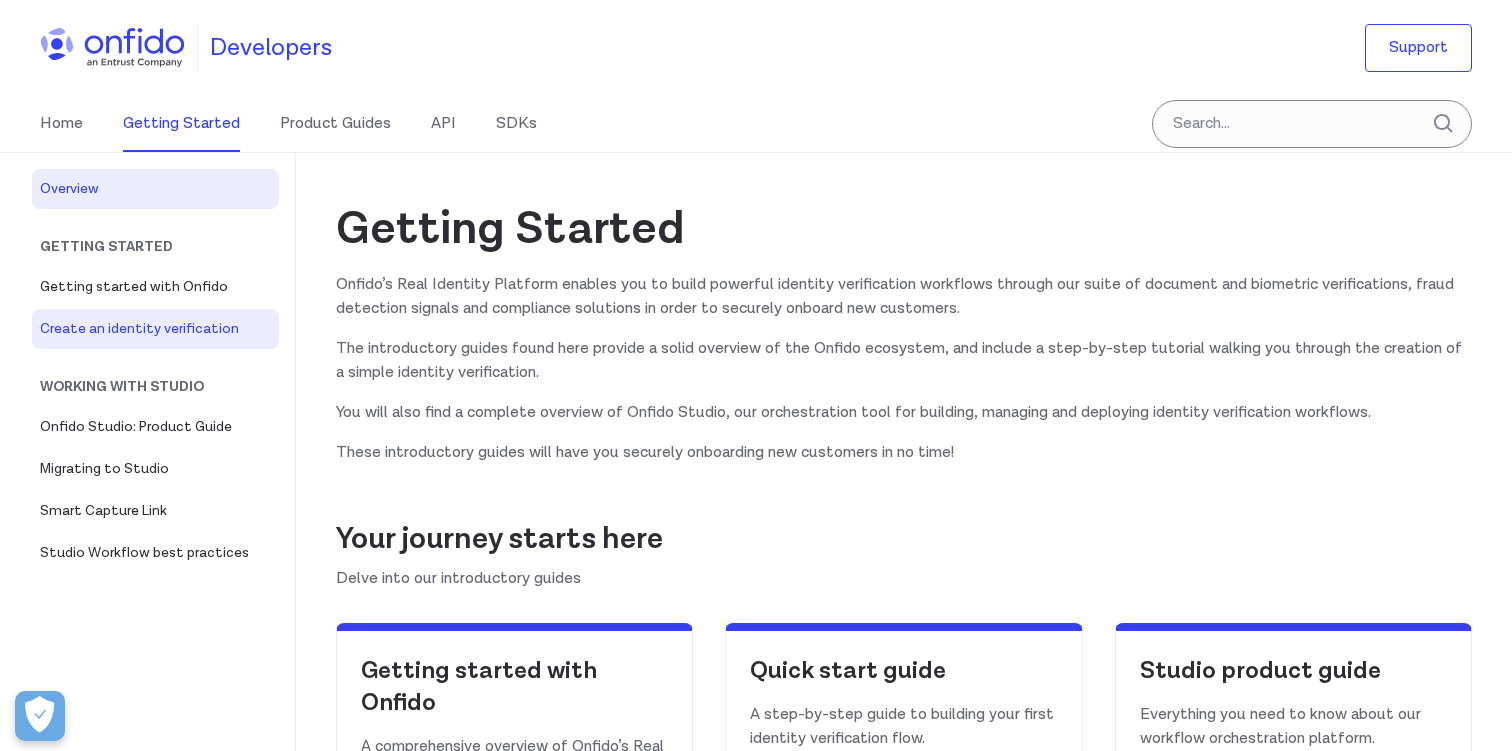 click on "Create an identity verification" at bounding box center [155, 329] 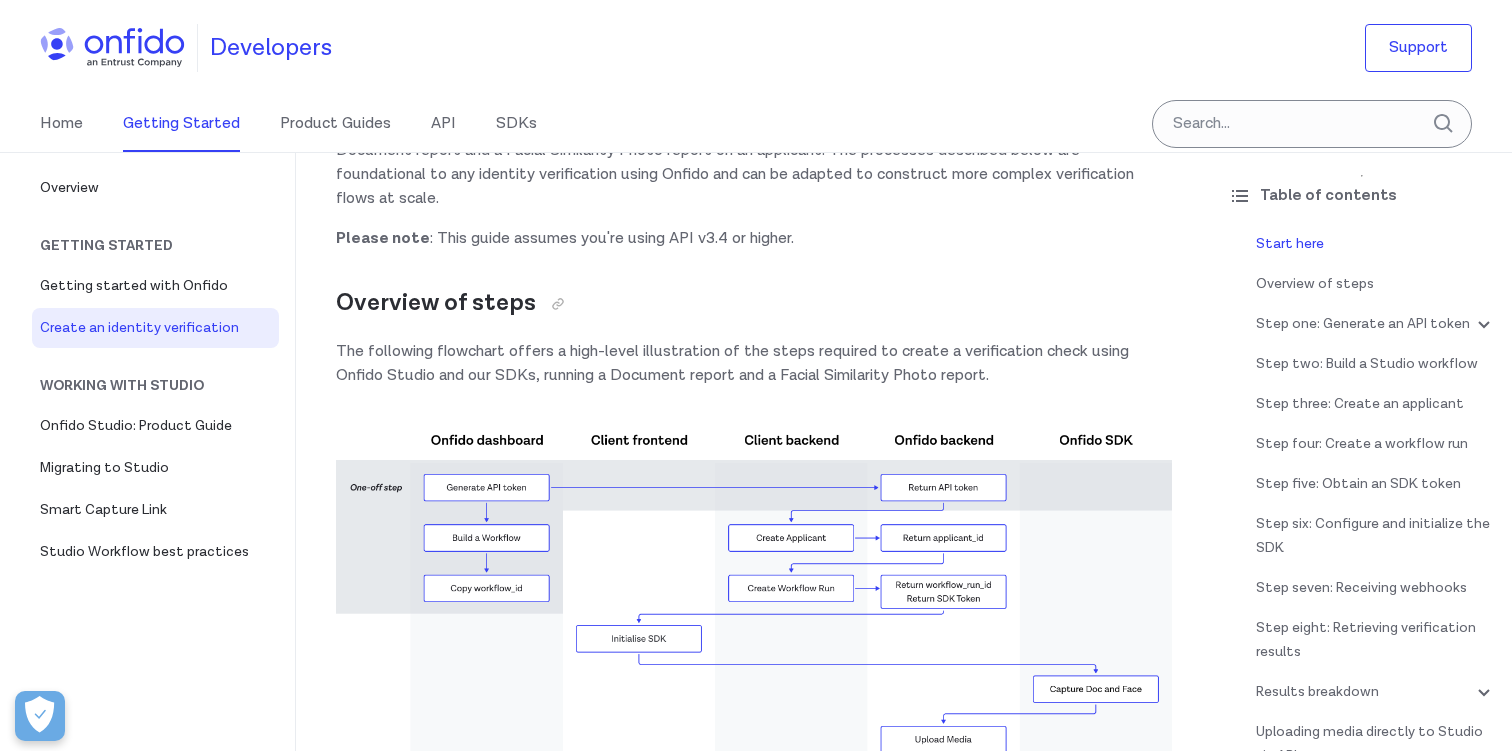 scroll, scrollTop: 193, scrollLeft: 0, axis: vertical 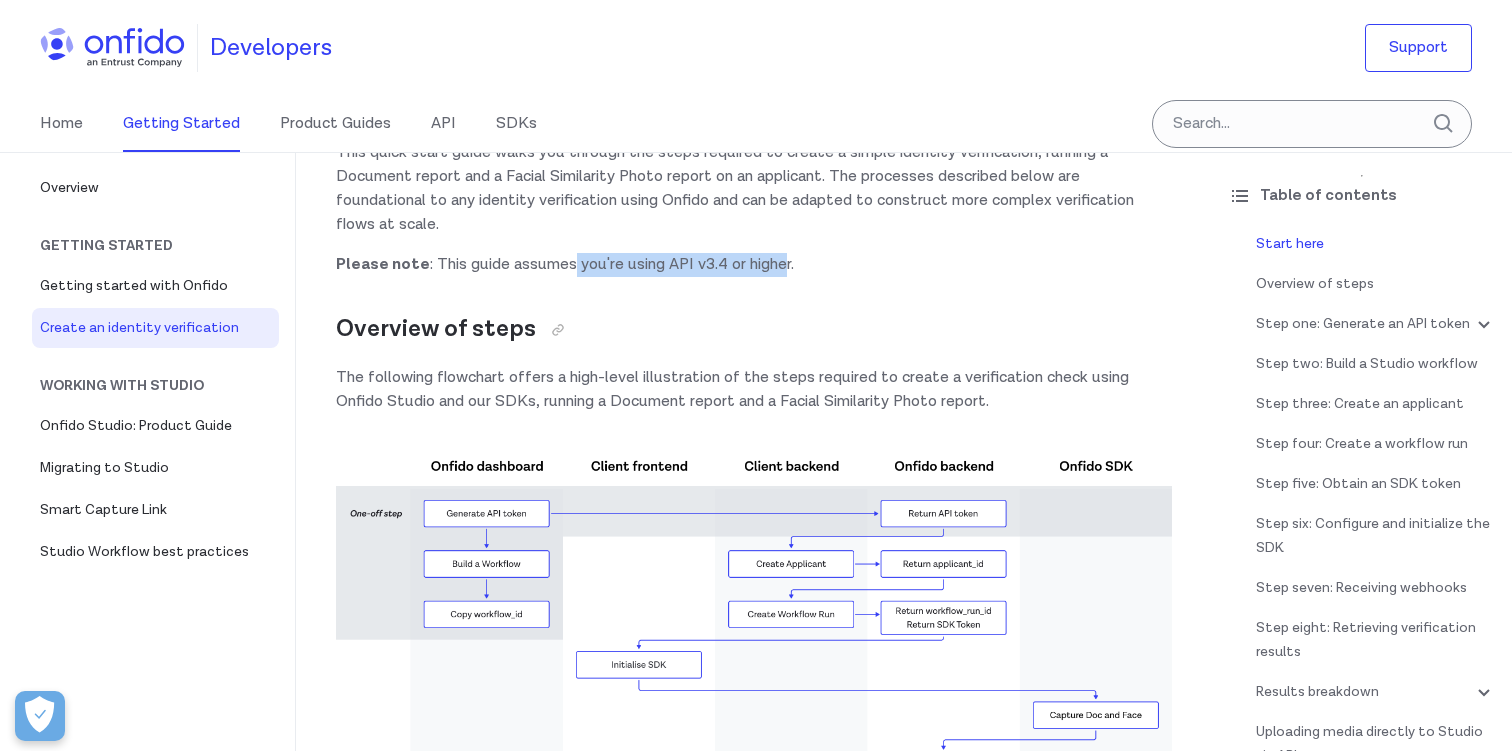 drag, startPoint x: 568, startPoint y: 268, endPoint x: 782, endPoint y: 268, distance: 214 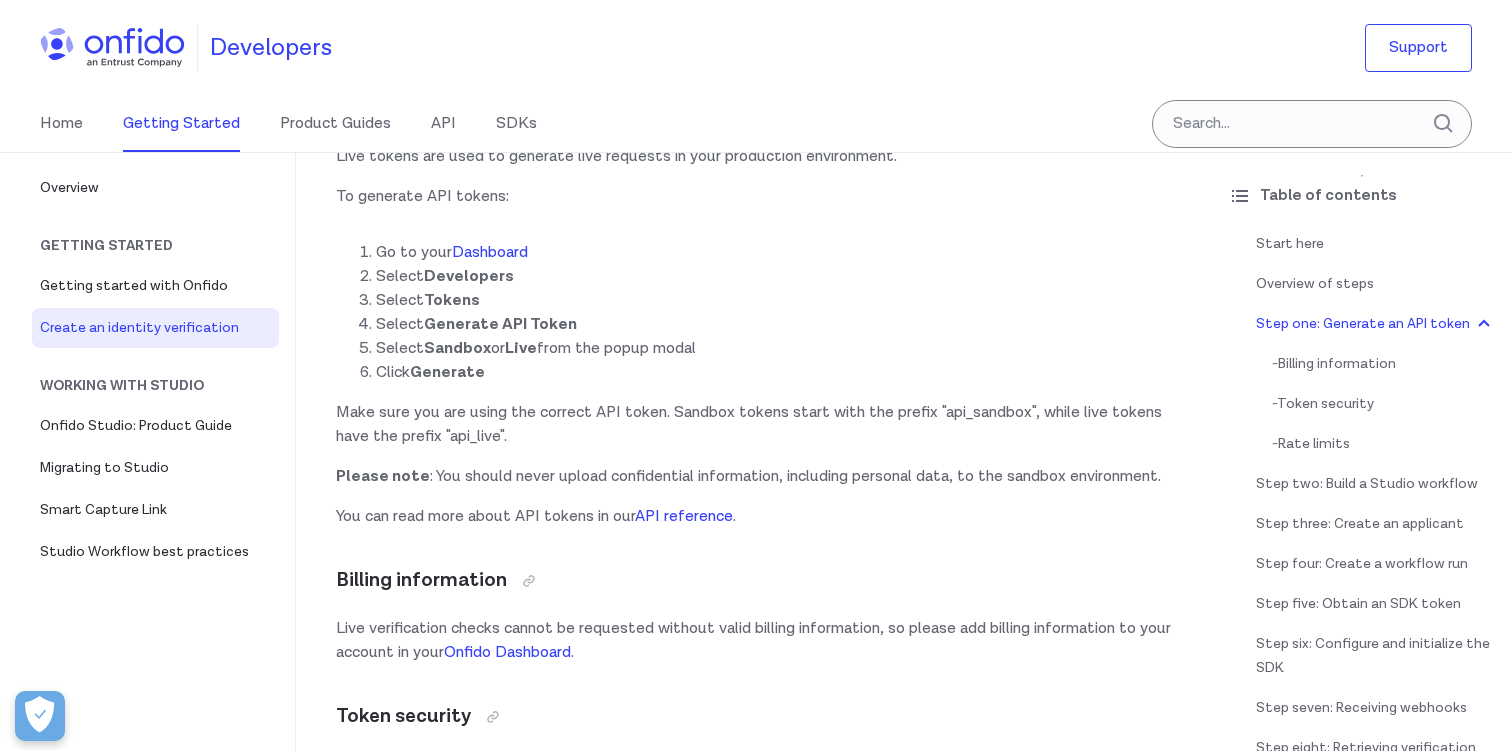 scroll, scrollTop: 1233, scrollLeft: 0, axis: vertical 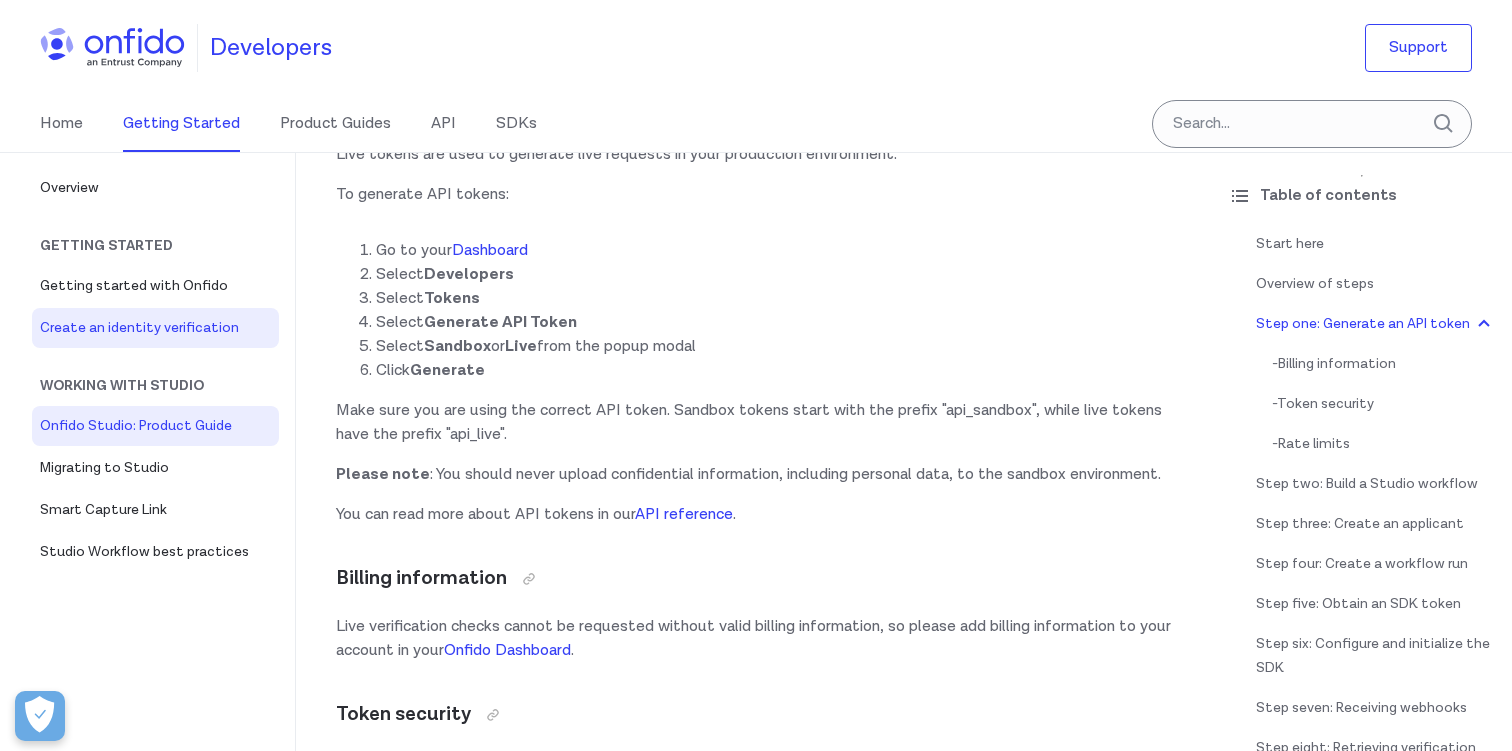 click on "Onfido Studio: Product Guide" at bounding box center [155, 426] 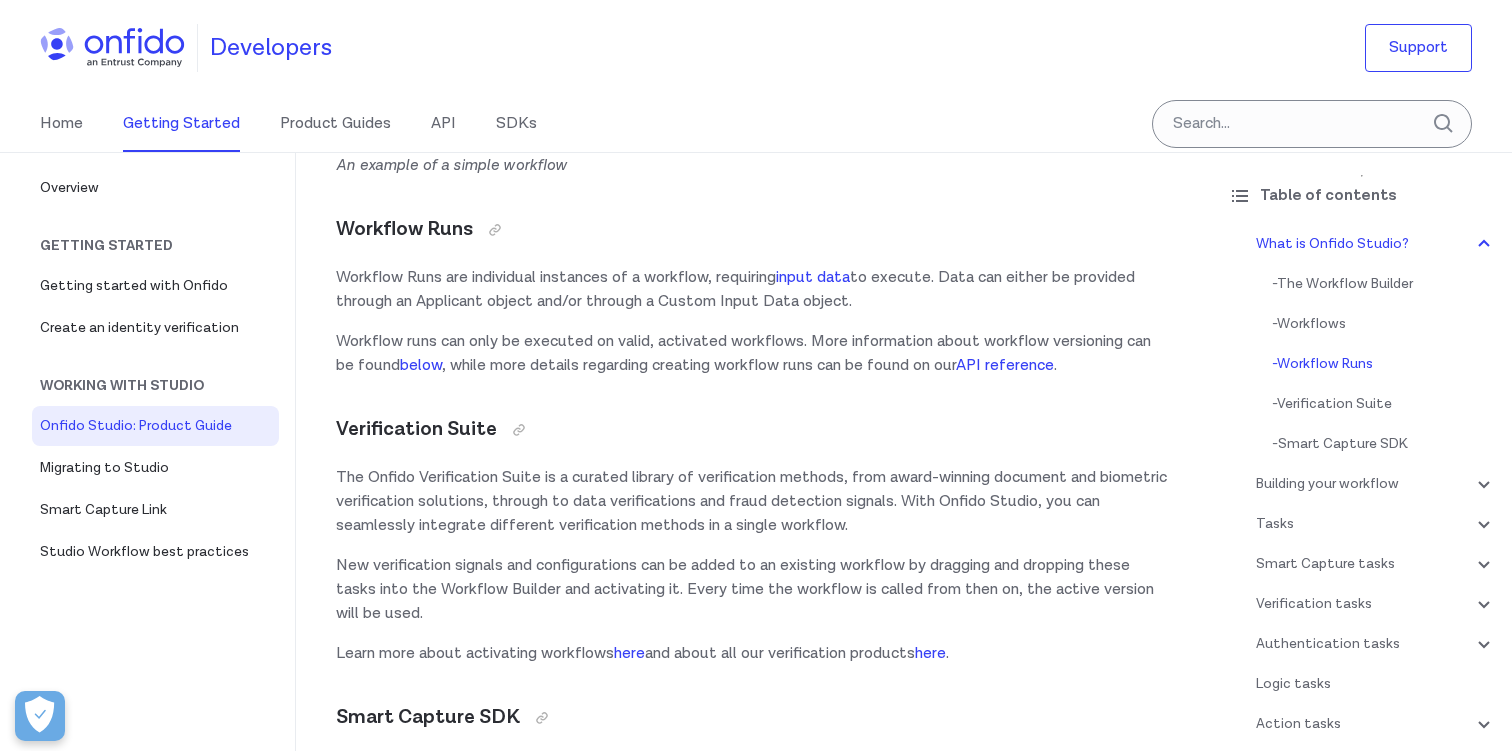 scroll, scrollTop: 1660, scrollLeft: 0, axis: vertical 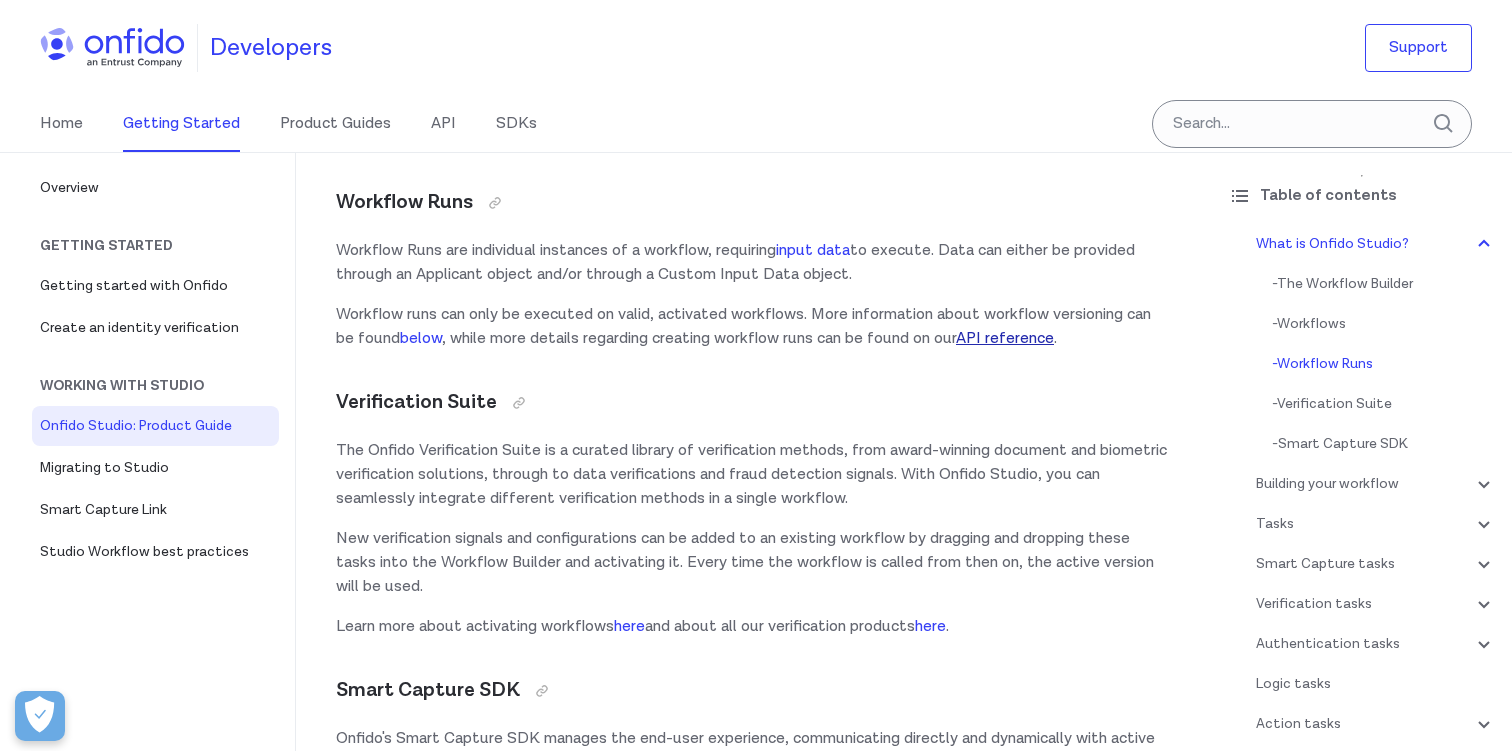 click on "API reference" at bounding box center [1005, 338] 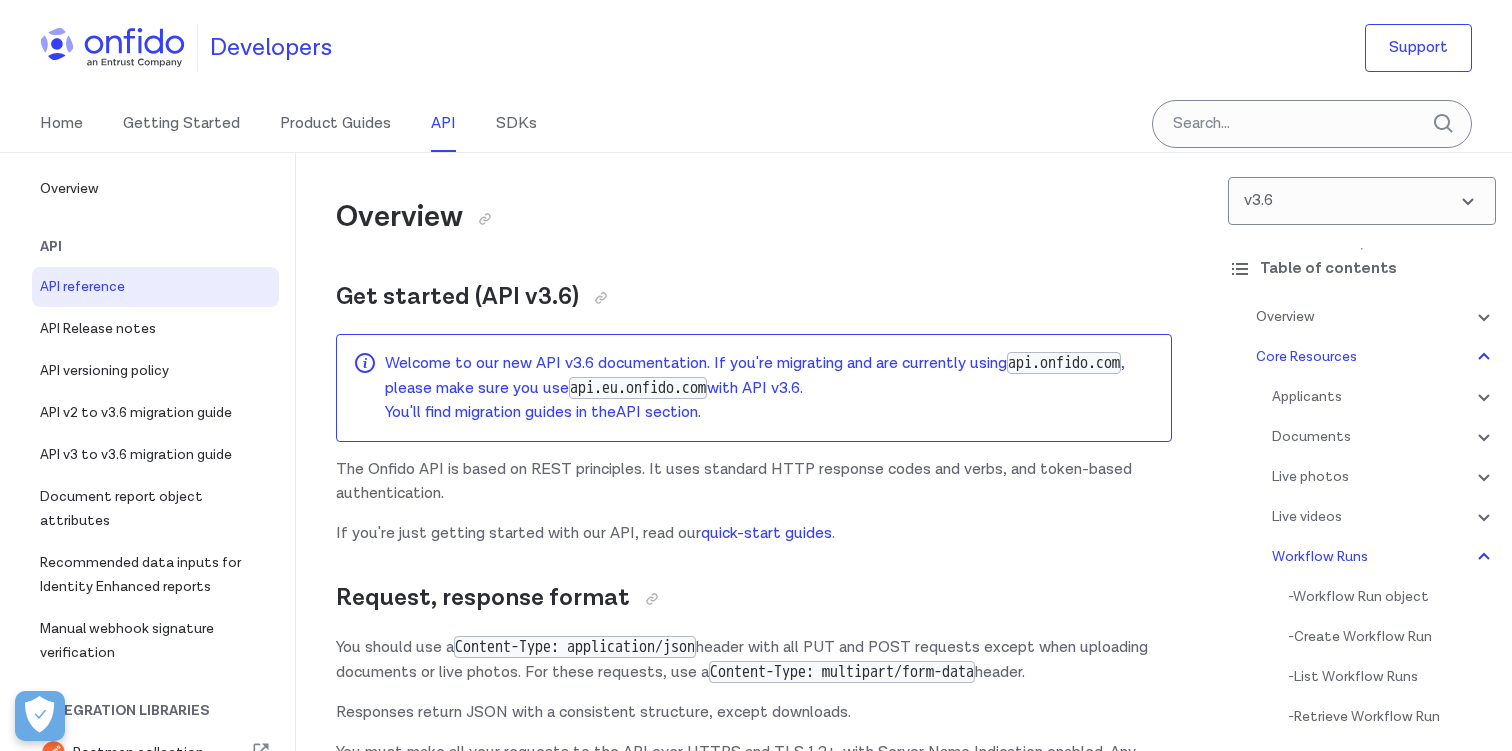 scroll, scrollTop: 48423, scrollLeft: 0, axis: vertical 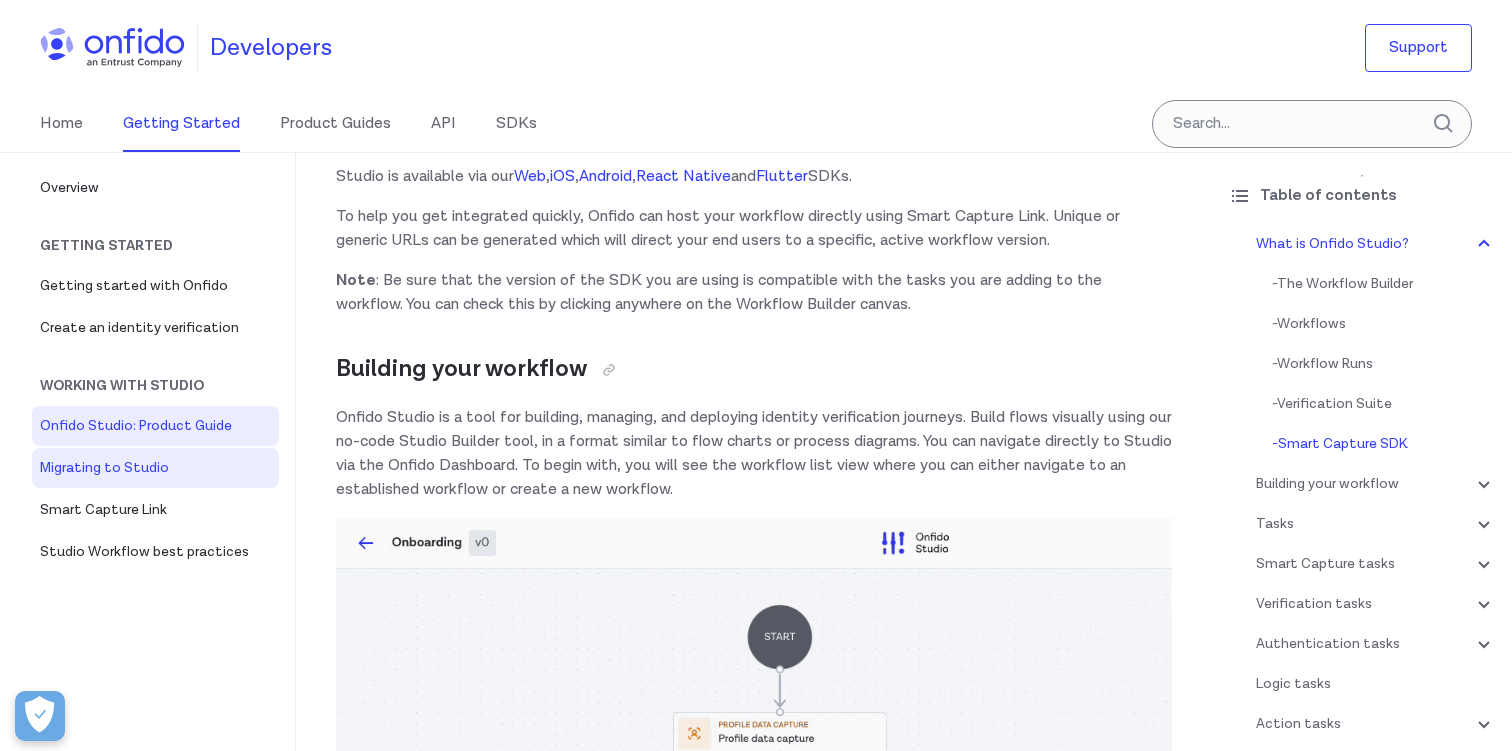 click on "Migrating to Studio" at bounding box center (155, 468) 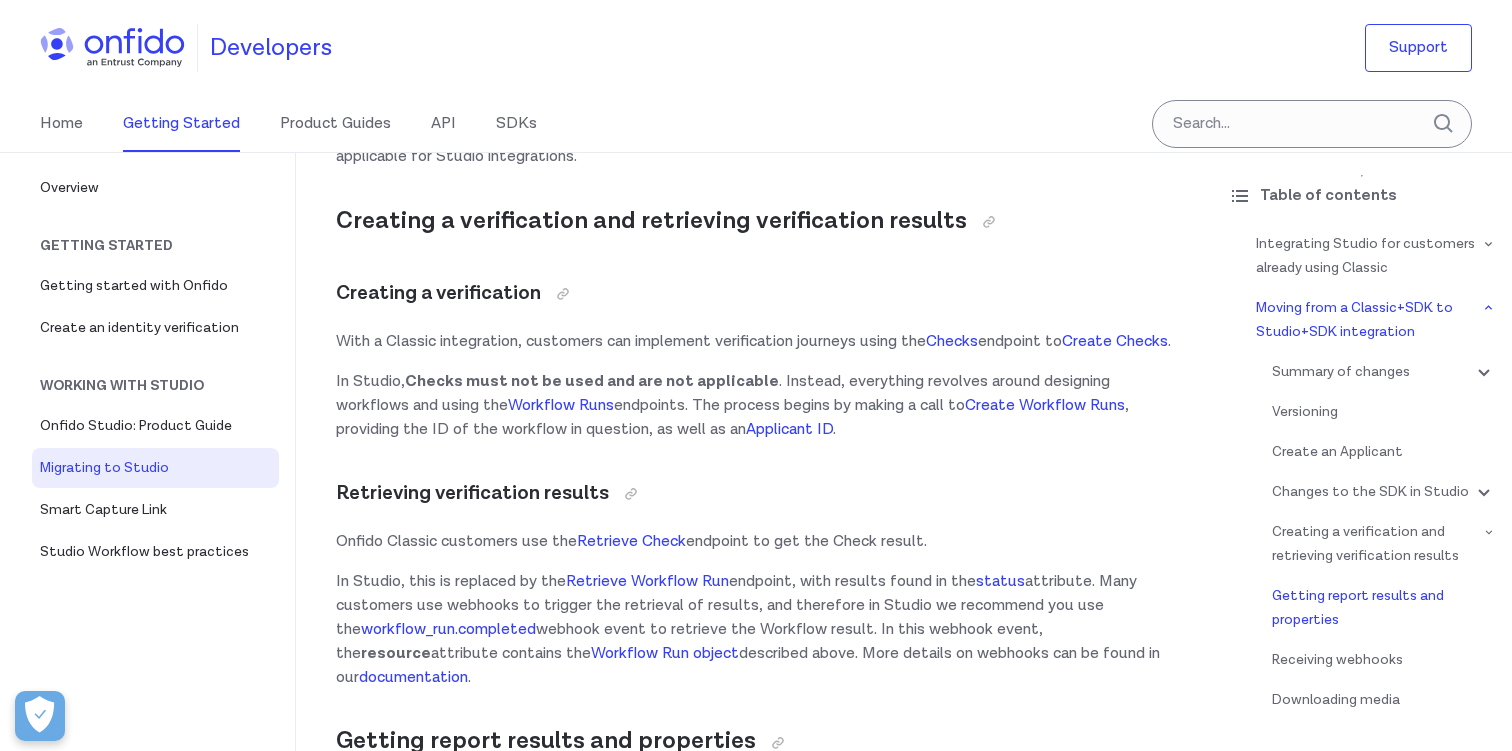 scroll, scrollTop: 6321, scrollLeft: 0, axis: vertical 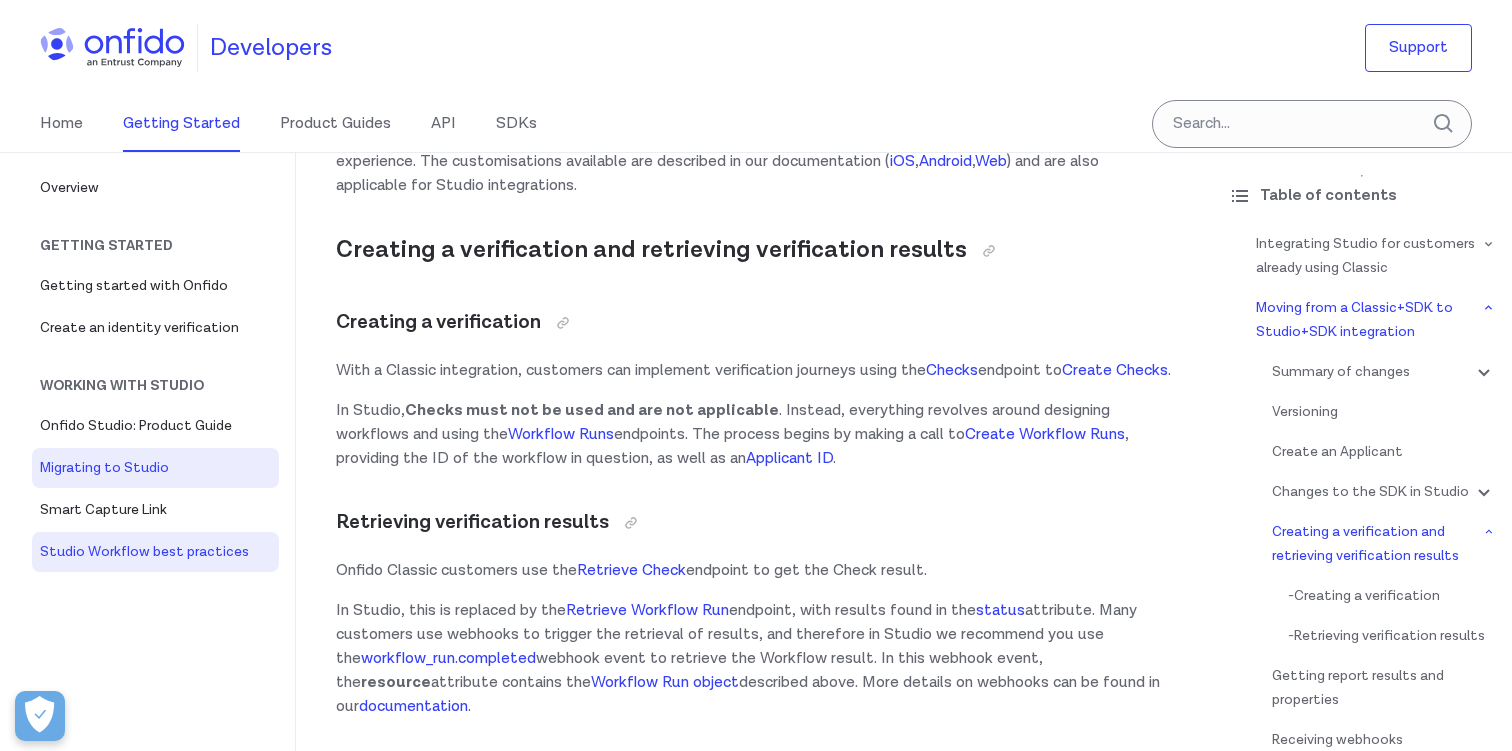 click on "Studio Workflow best practices" at bounding box center [155, 552] 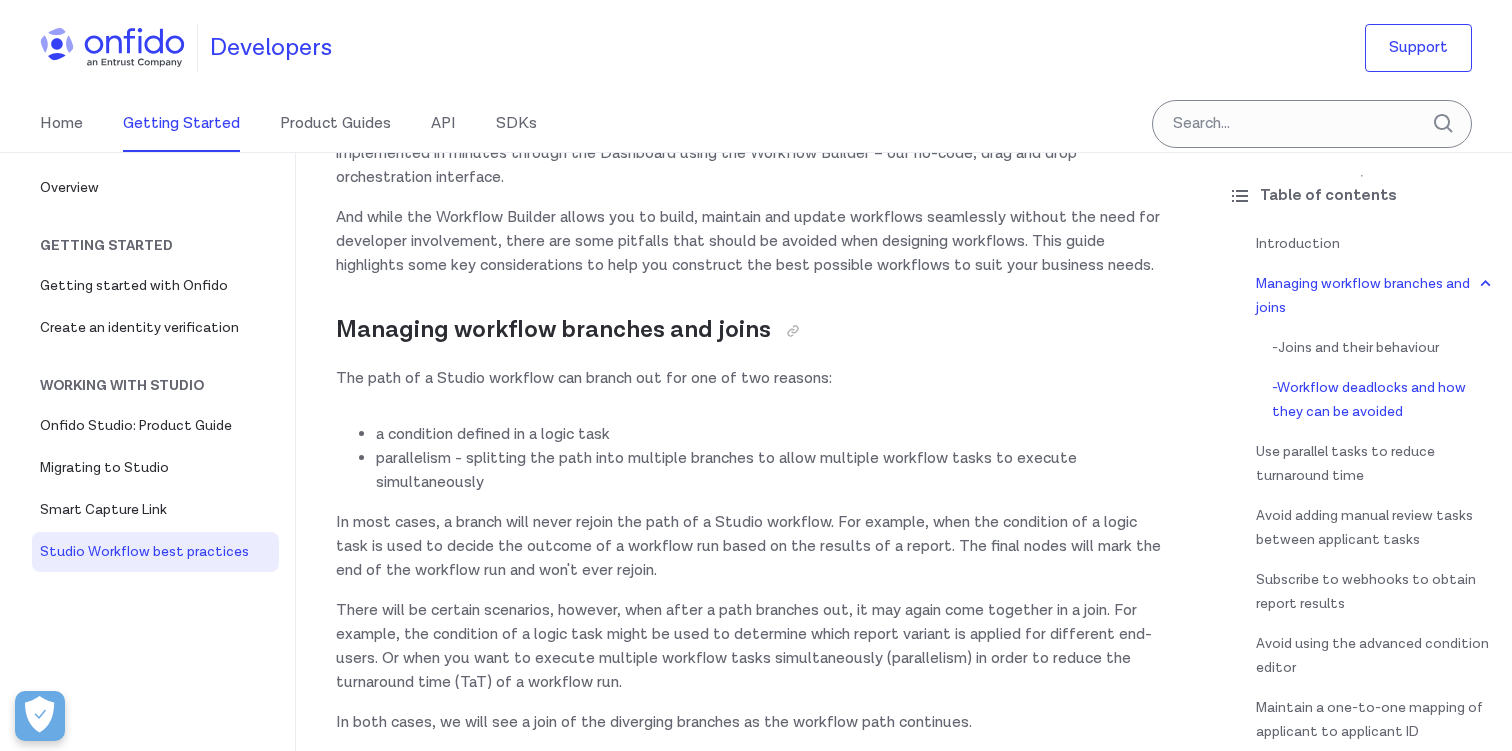 scroll, scrollTop: 0, scrollLeft: 0, axis: both 